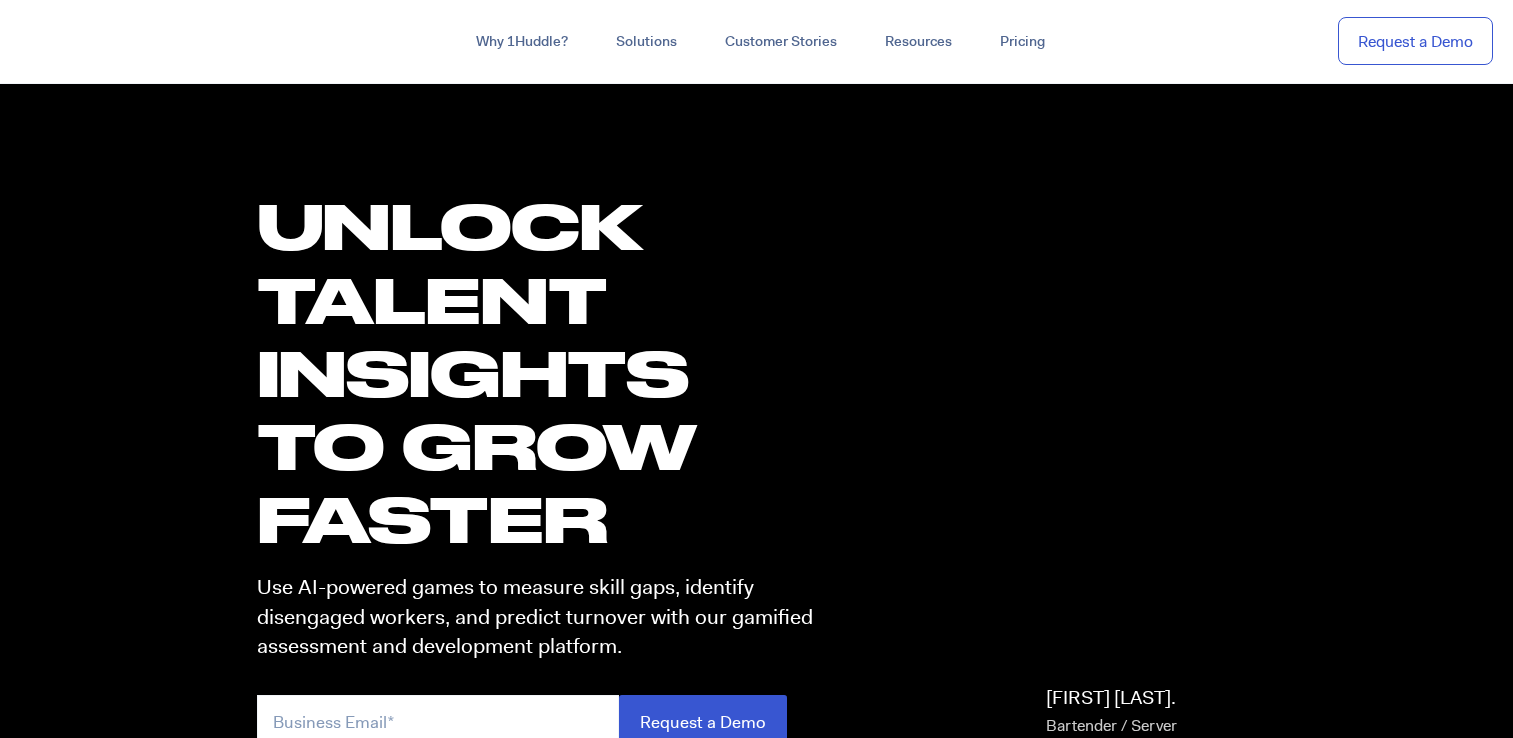scroll, scrollTop: 0, scrollLeft: 0, axis: both 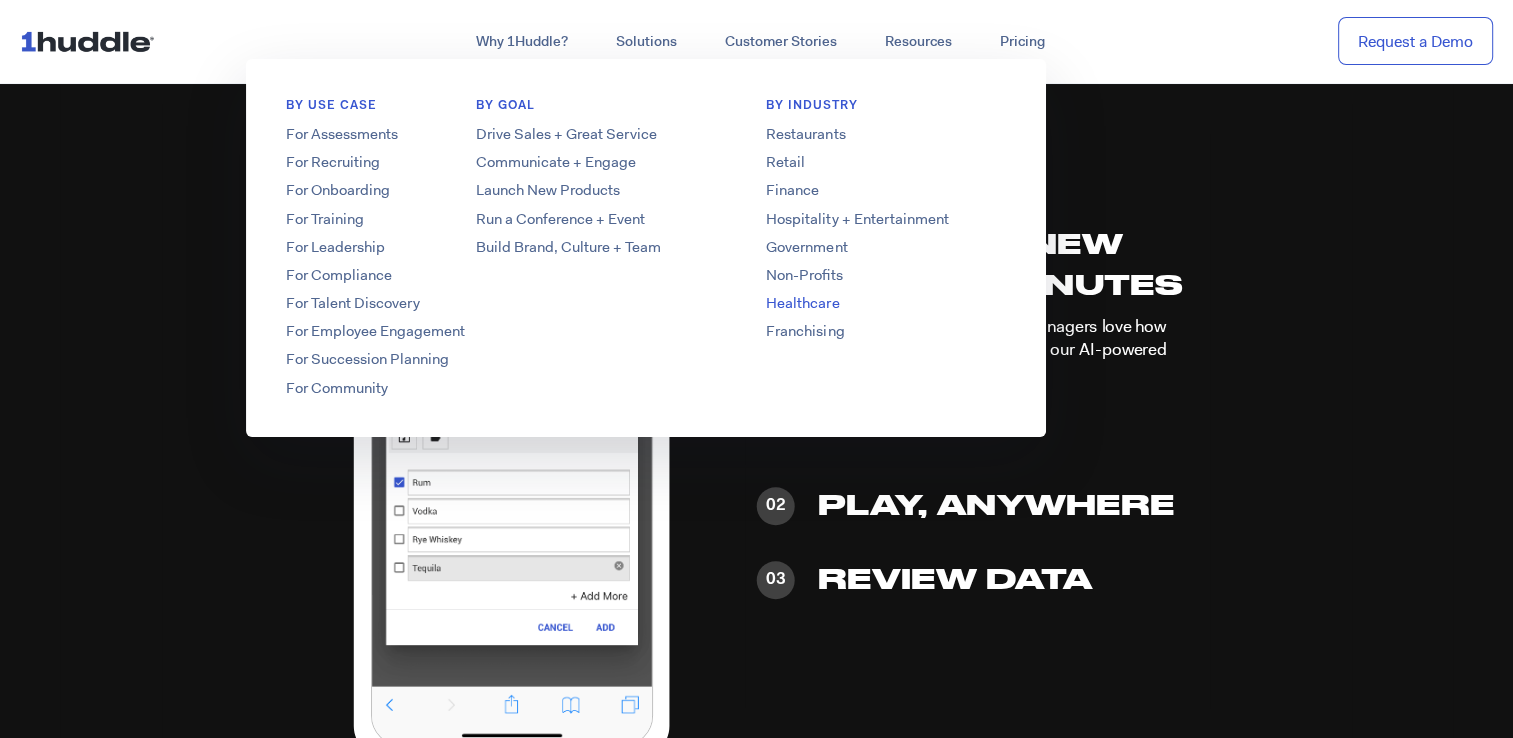 click on "Healthcare" at bounding box center (886, 303) 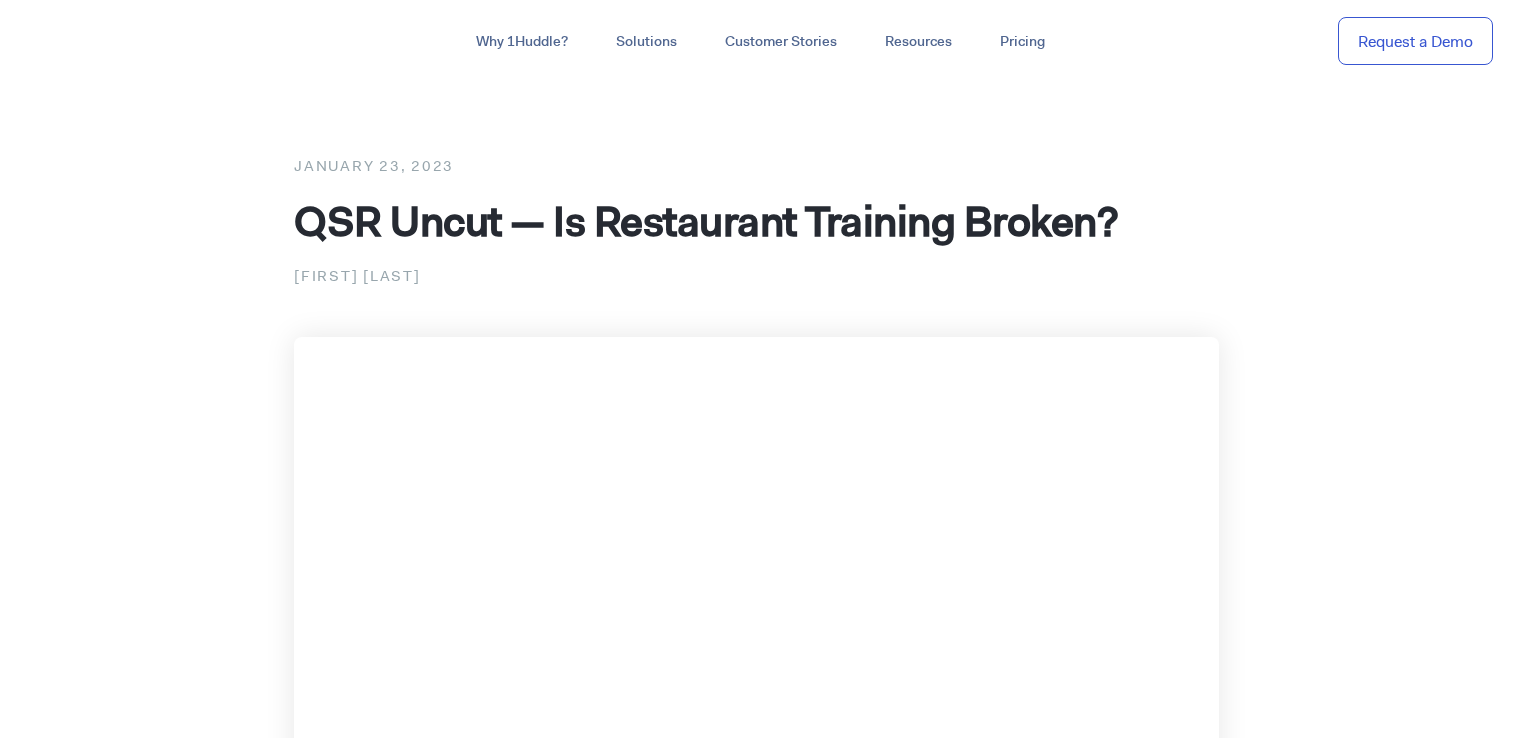 scroll, scrollTop: 0, scrollLeft: 0, axis: both 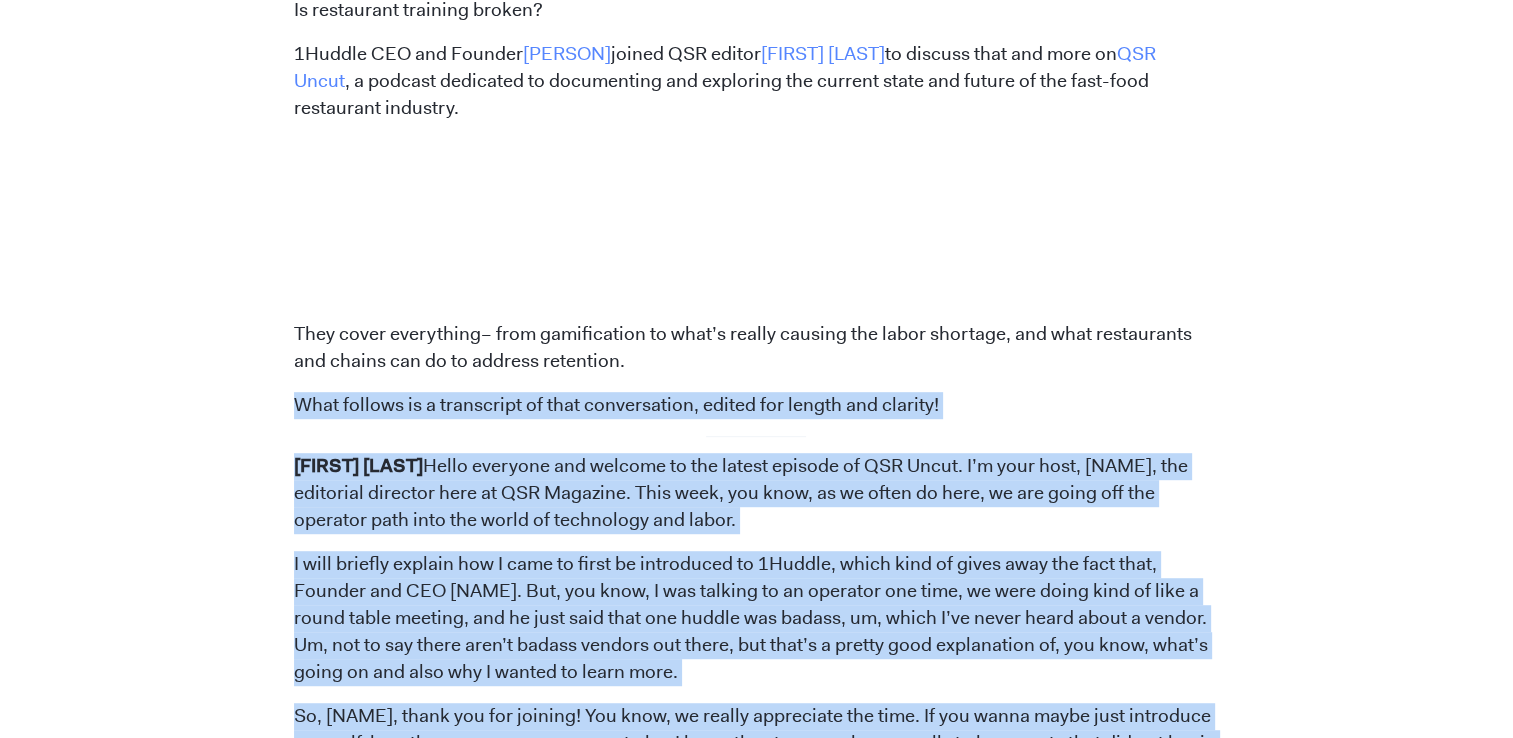 drag, startPoint x: 511, startPoint y: 491, endPoint x: 279, endPoint y: 340, distance: 276.81223 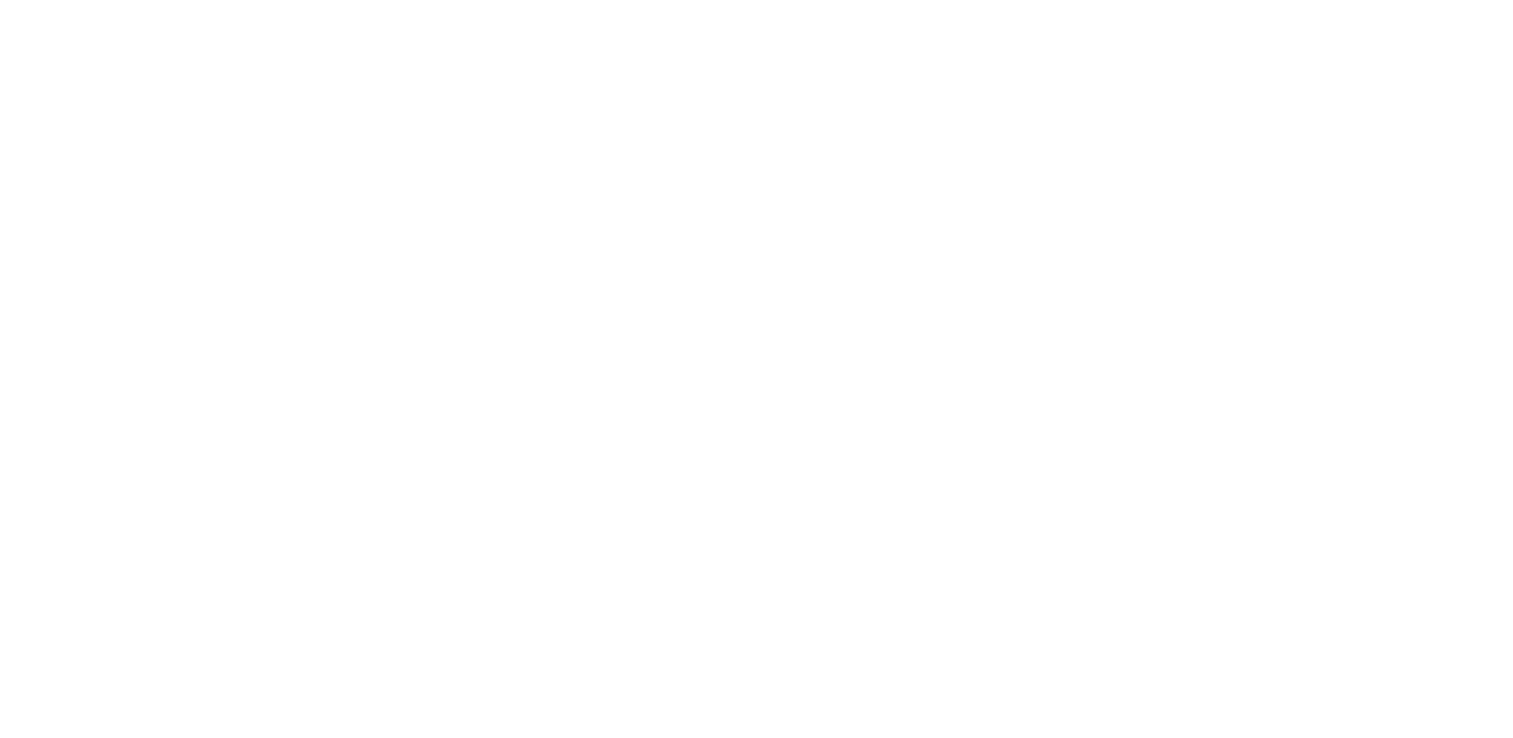 scroll, scrollTop: 0, scrollLeft: 0, axis: both 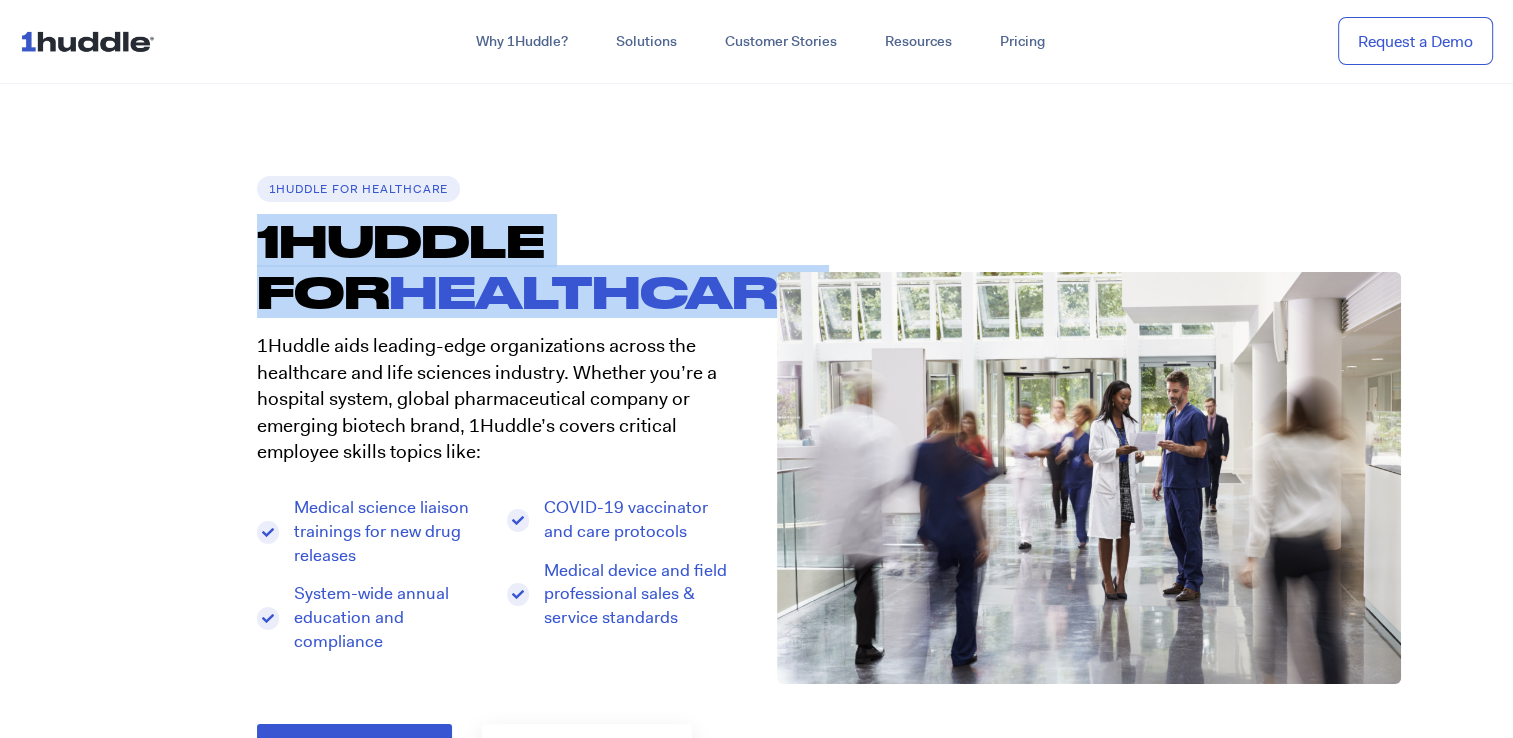drag, startPoint x: 264, startPoint y: 234, endPoint x: 680, endPoint y: 277, distance: 418.21646 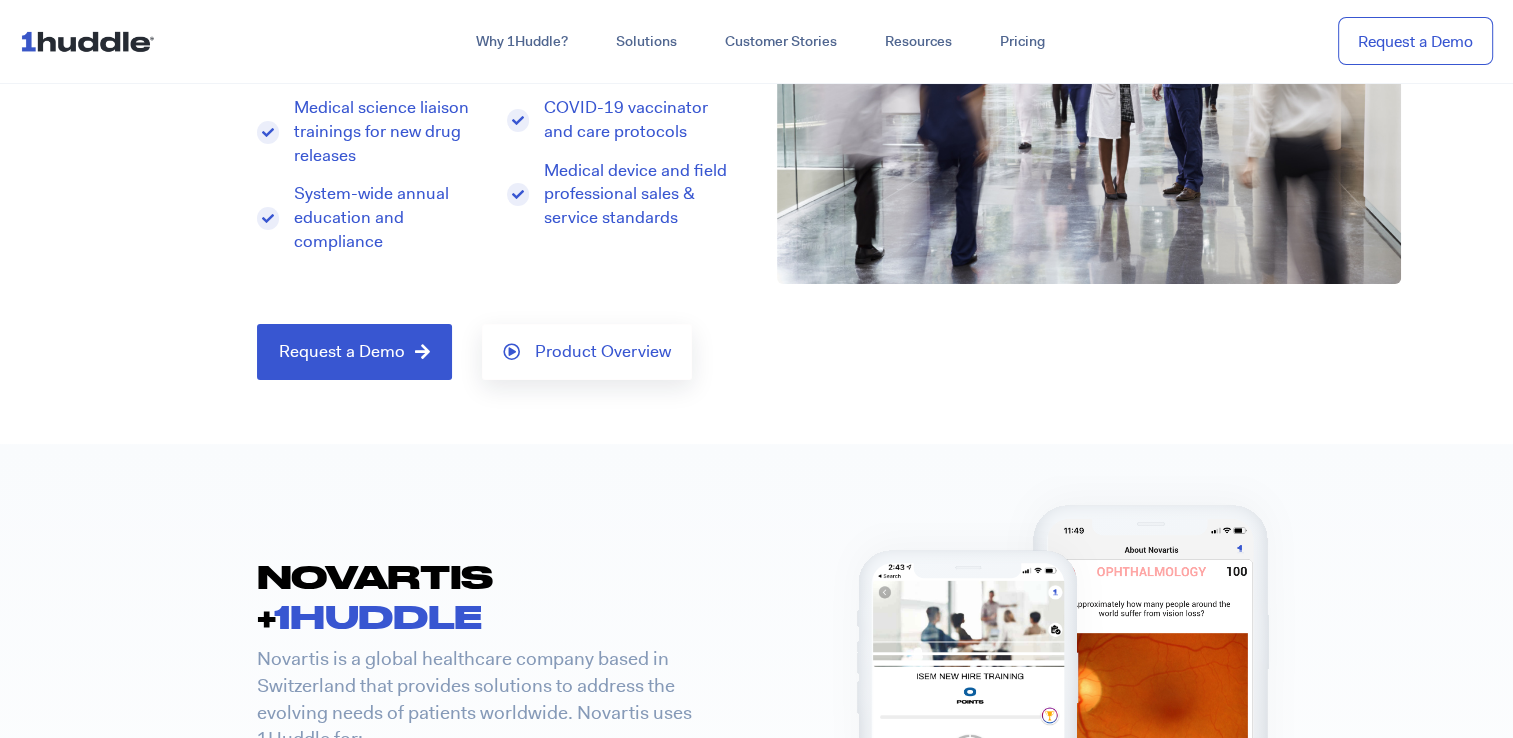 scroll, scrollTop: 0, scrollLeft: 0, axis: both 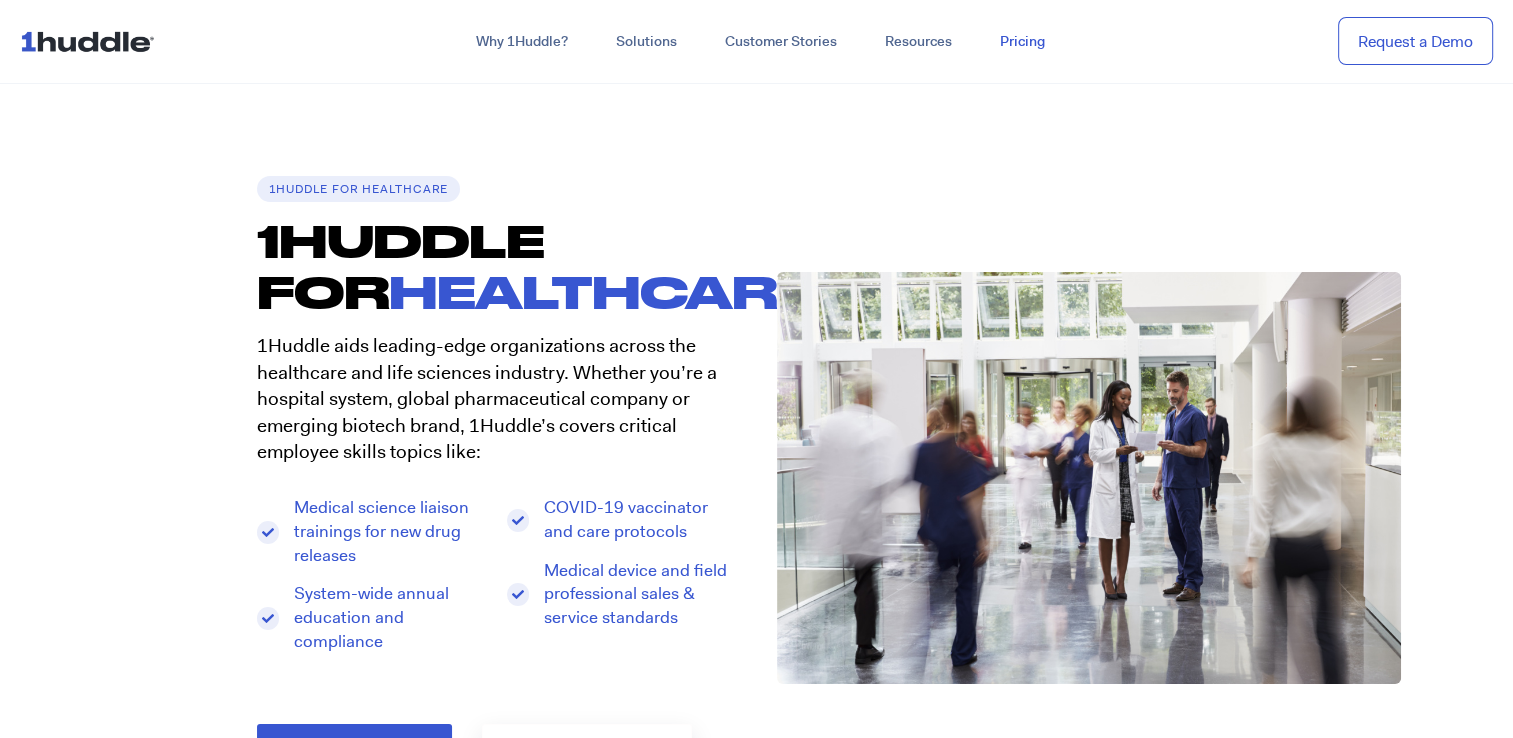 click on "Pricing" at bounding box center [1022, 42] 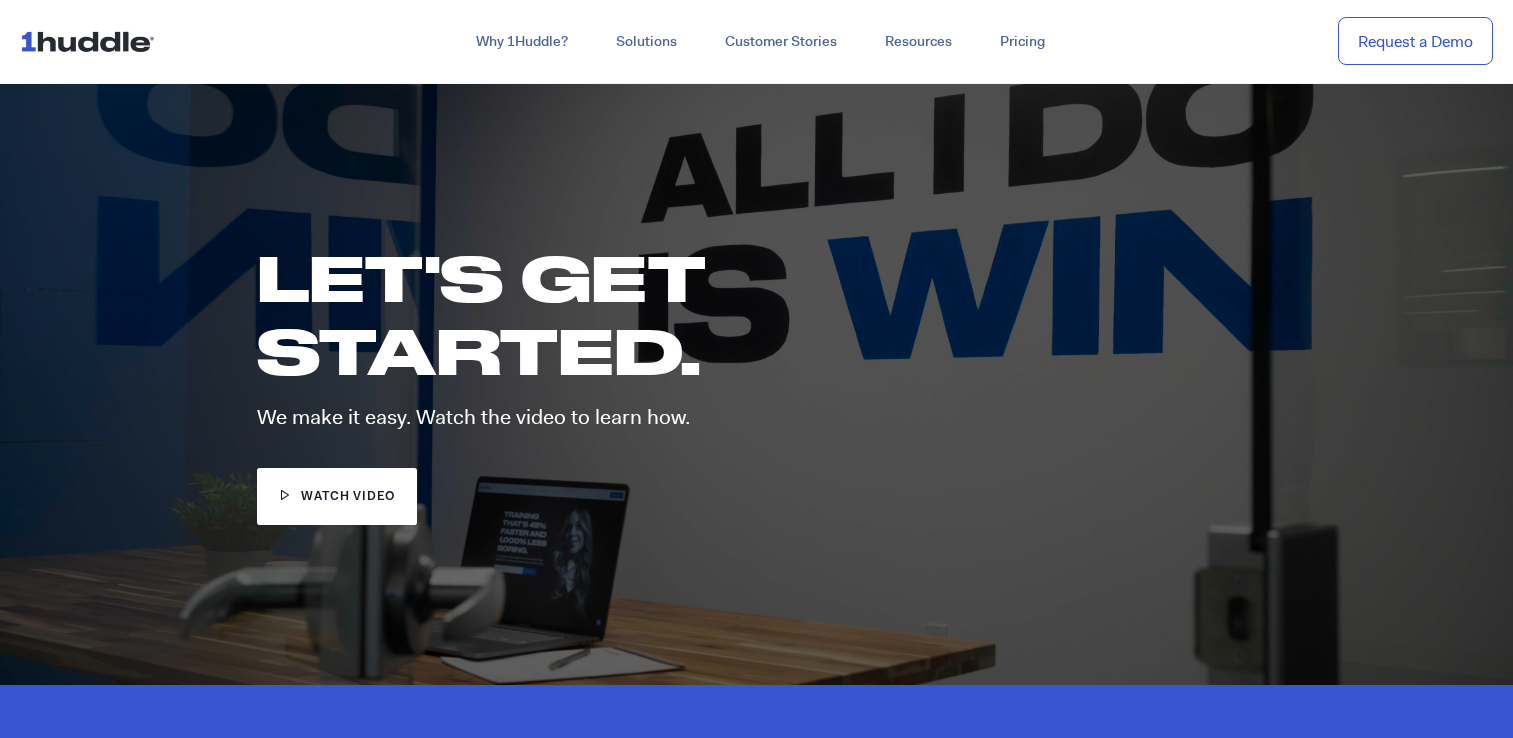 scroll, scrollTop: 0, scrollLeft: 0, axis: both 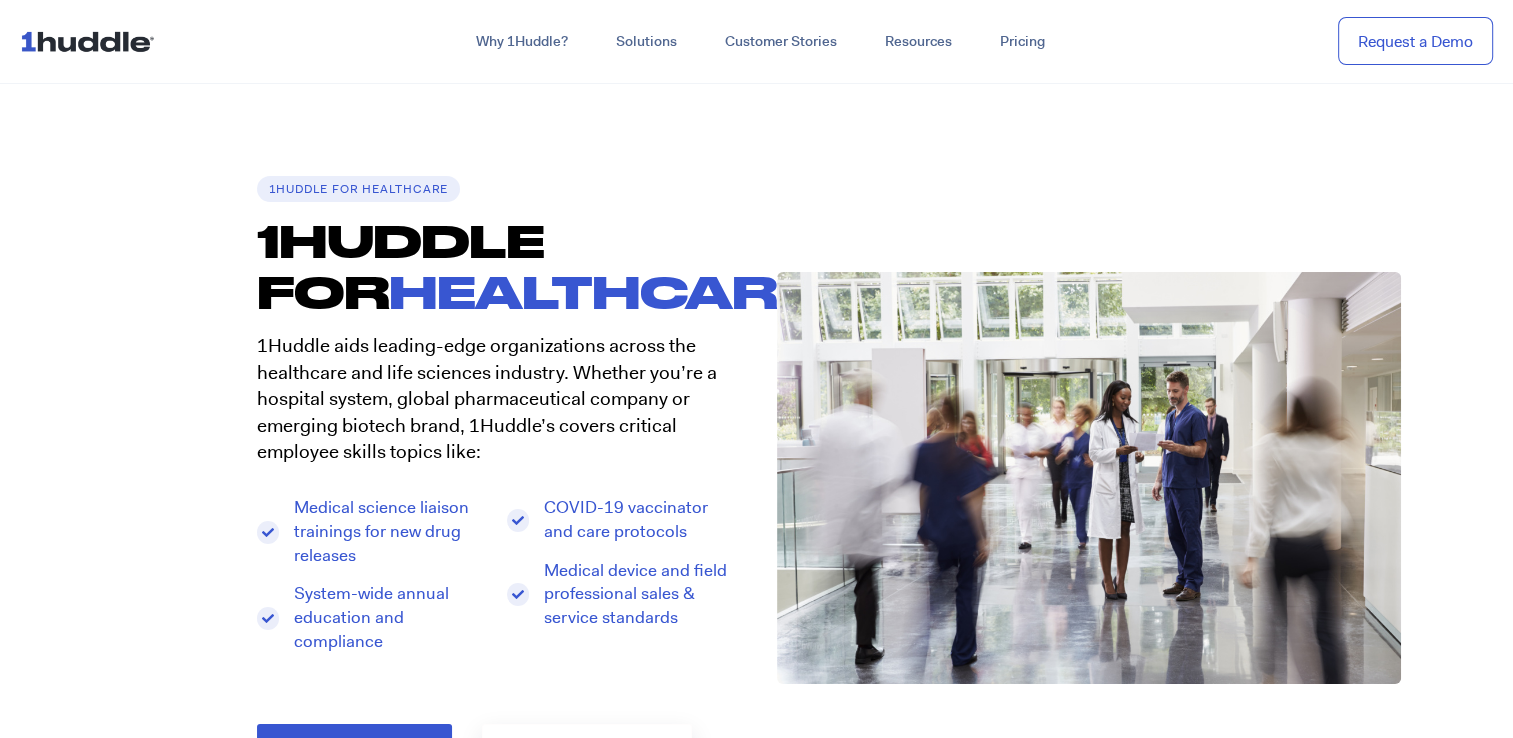 click on "1Huddle for Healthcare" at bounding box center (359, 189) 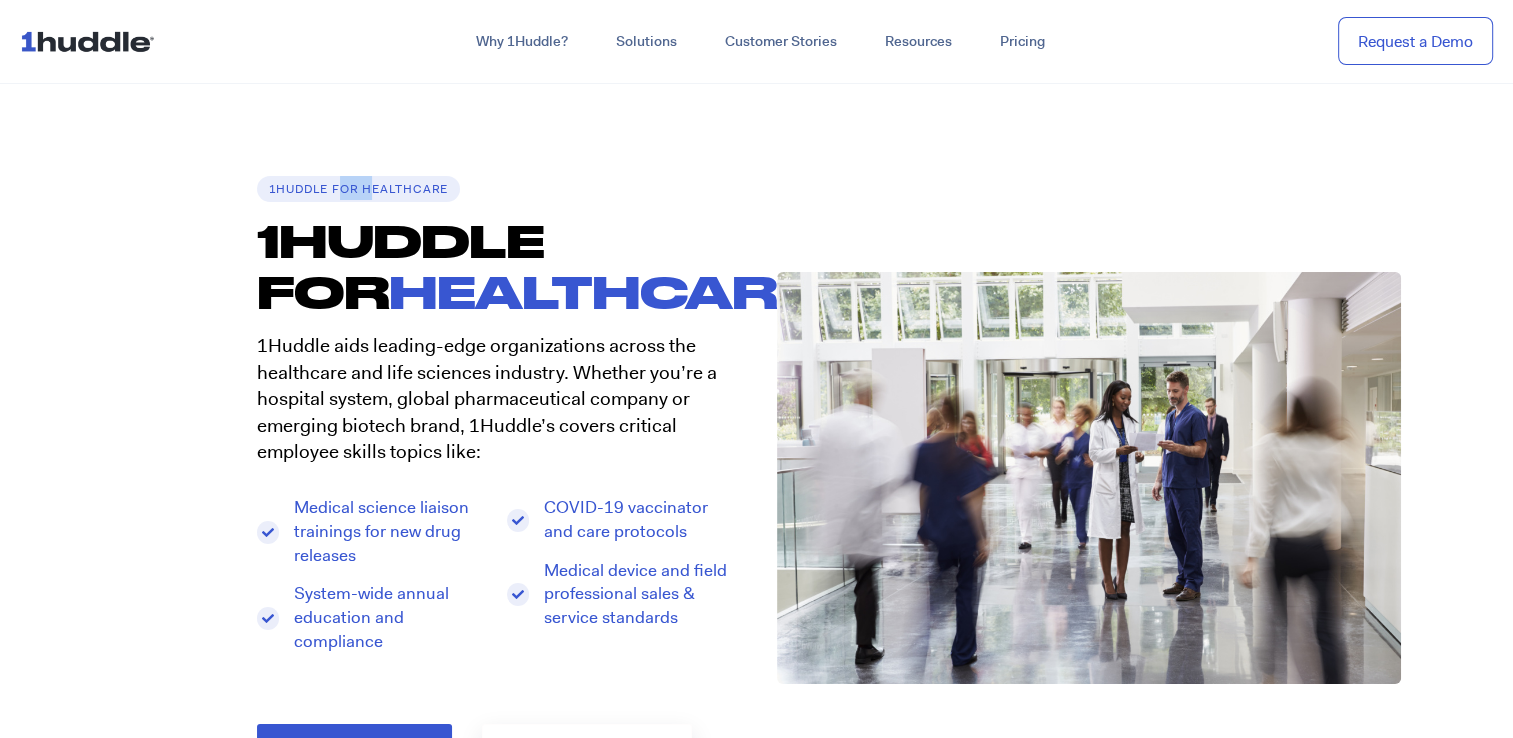 click on "1Huddle for Healthcare" at bounding box center [359, 189] 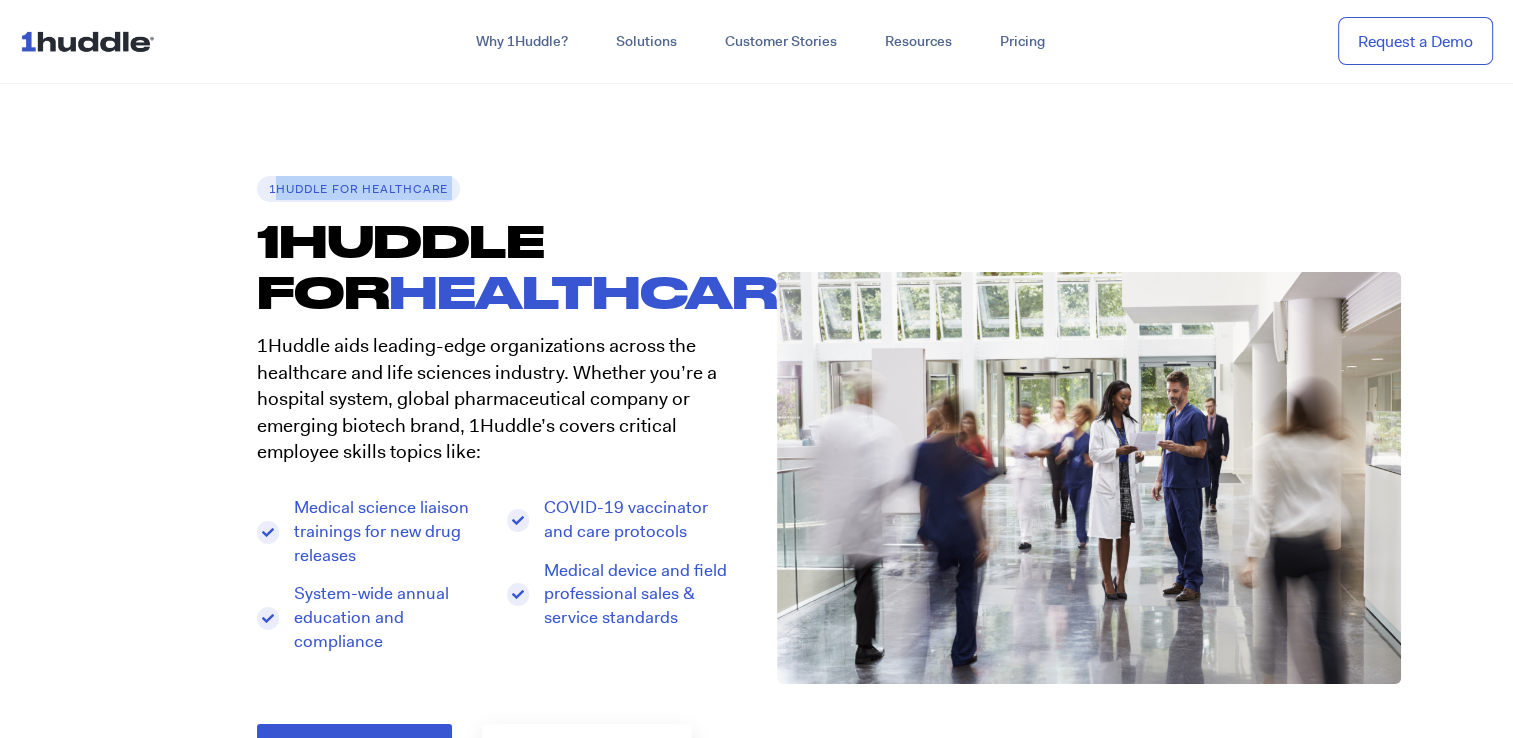 click on "1Huddle for Healthcare" at bounding box center (359, 189) 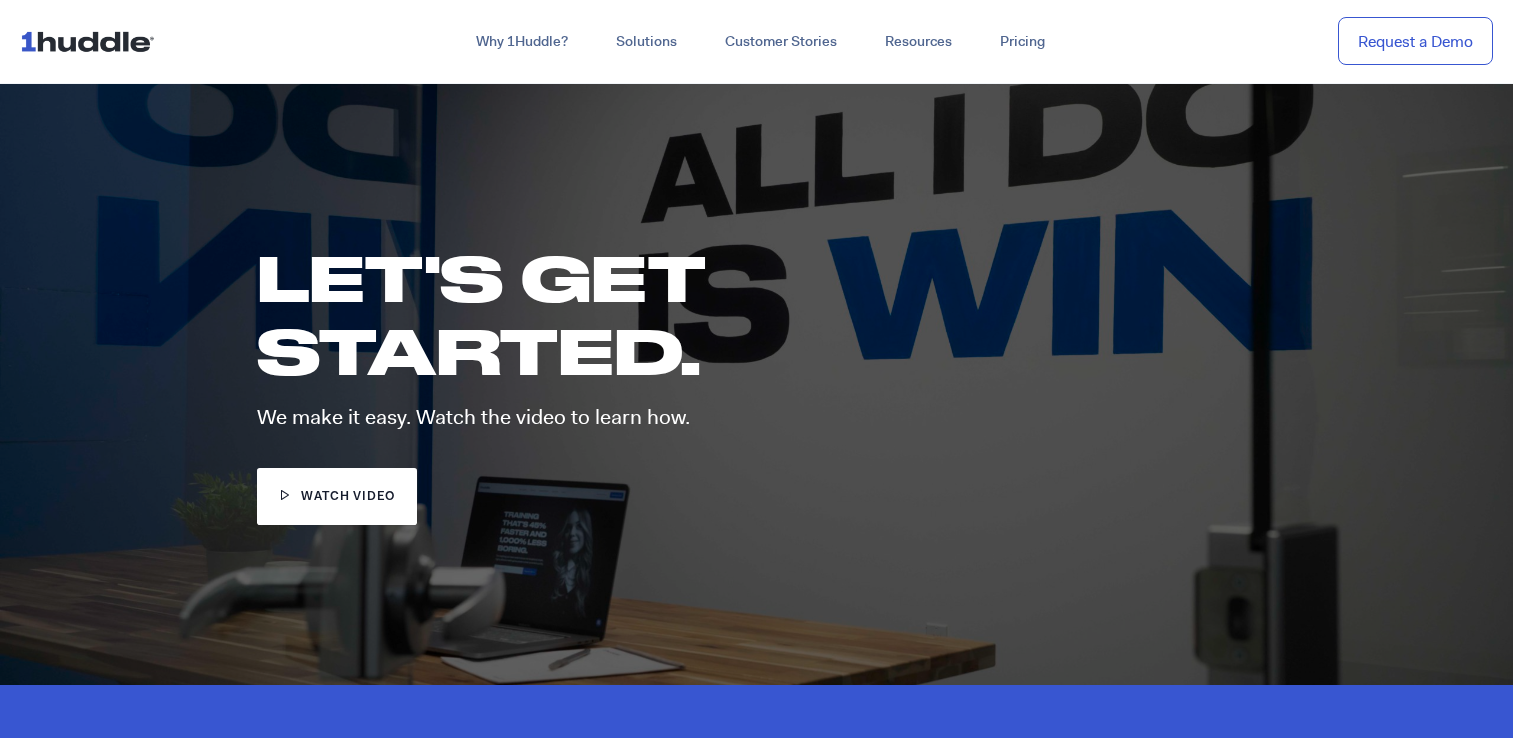 scroll, scrollTop: 0, scrollLeft: 0, axis: both 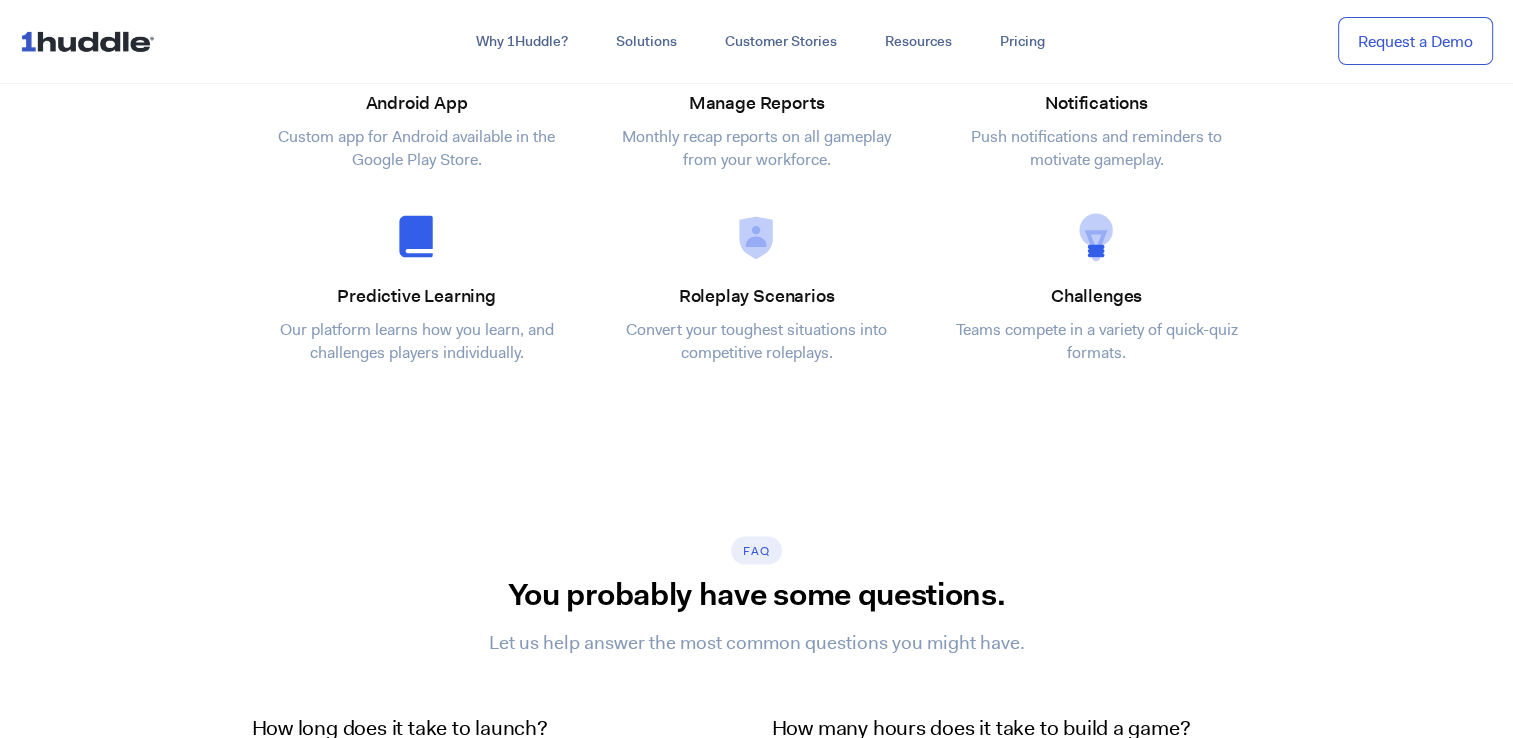 click on "Roleplay Scenarios" at bounding box center (756, 295) 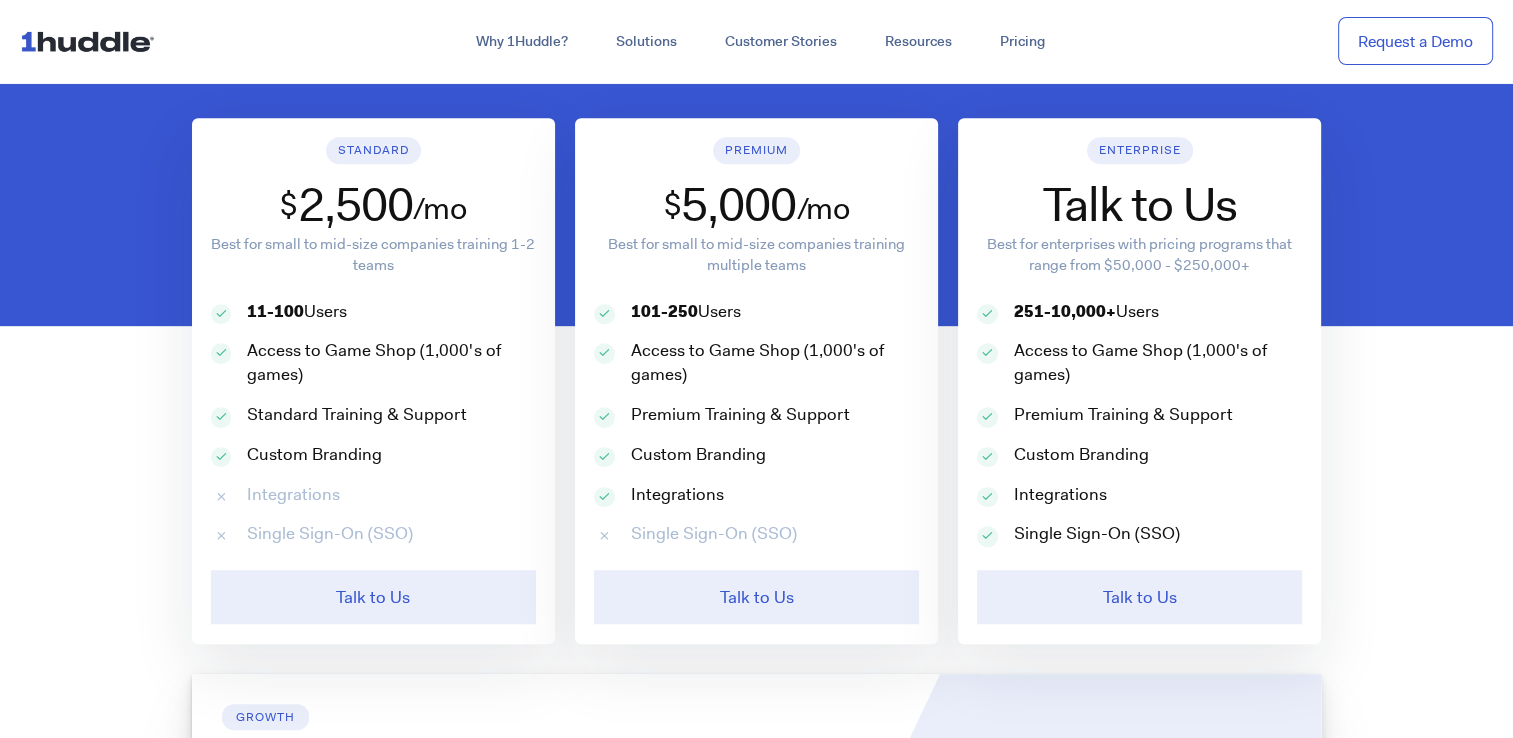 scroll, scrollTop: 600, scrollLeft: 0, axis: vertical 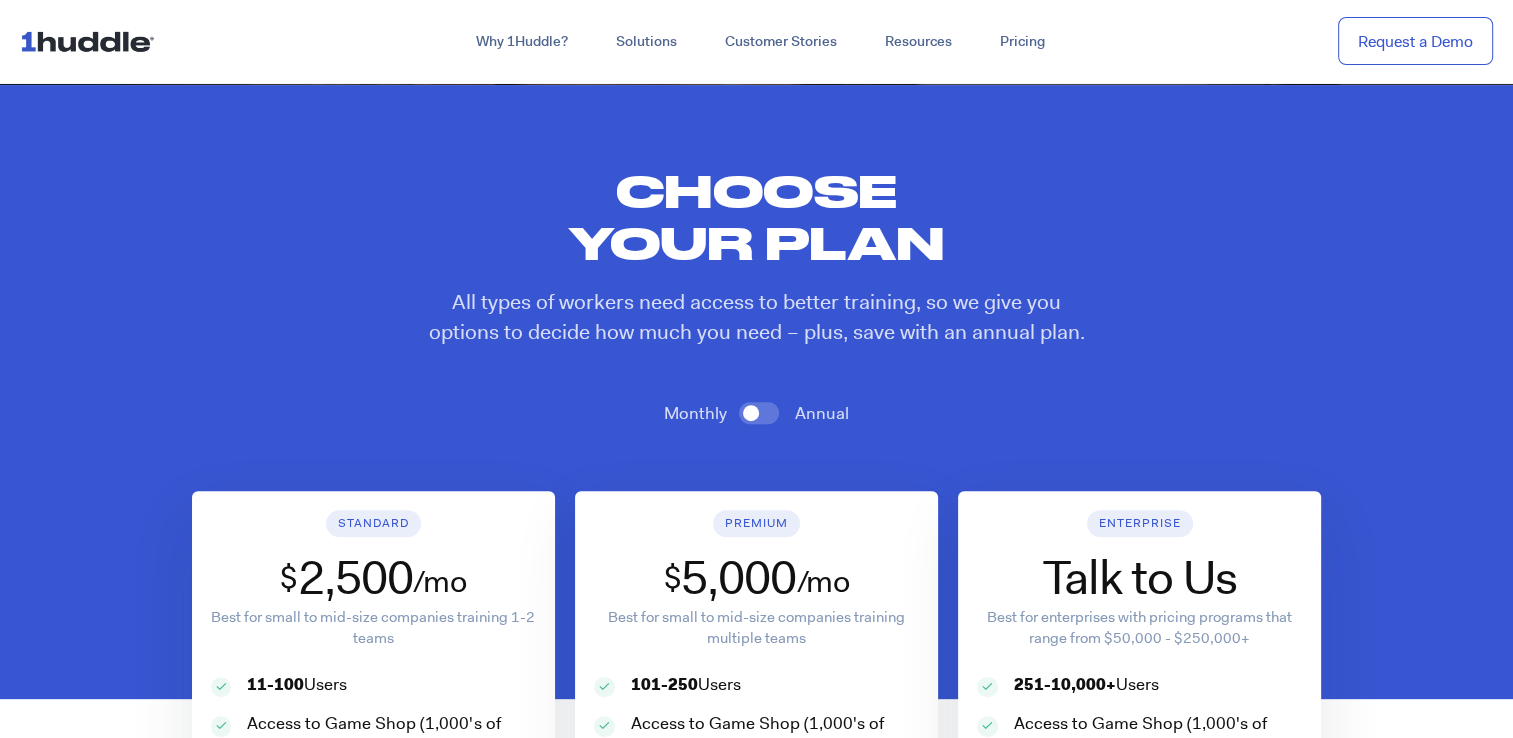 drag, startPoint x: 757, startPoint y: 426, endPoint x: 769, endPoint y: 417, distance: 15 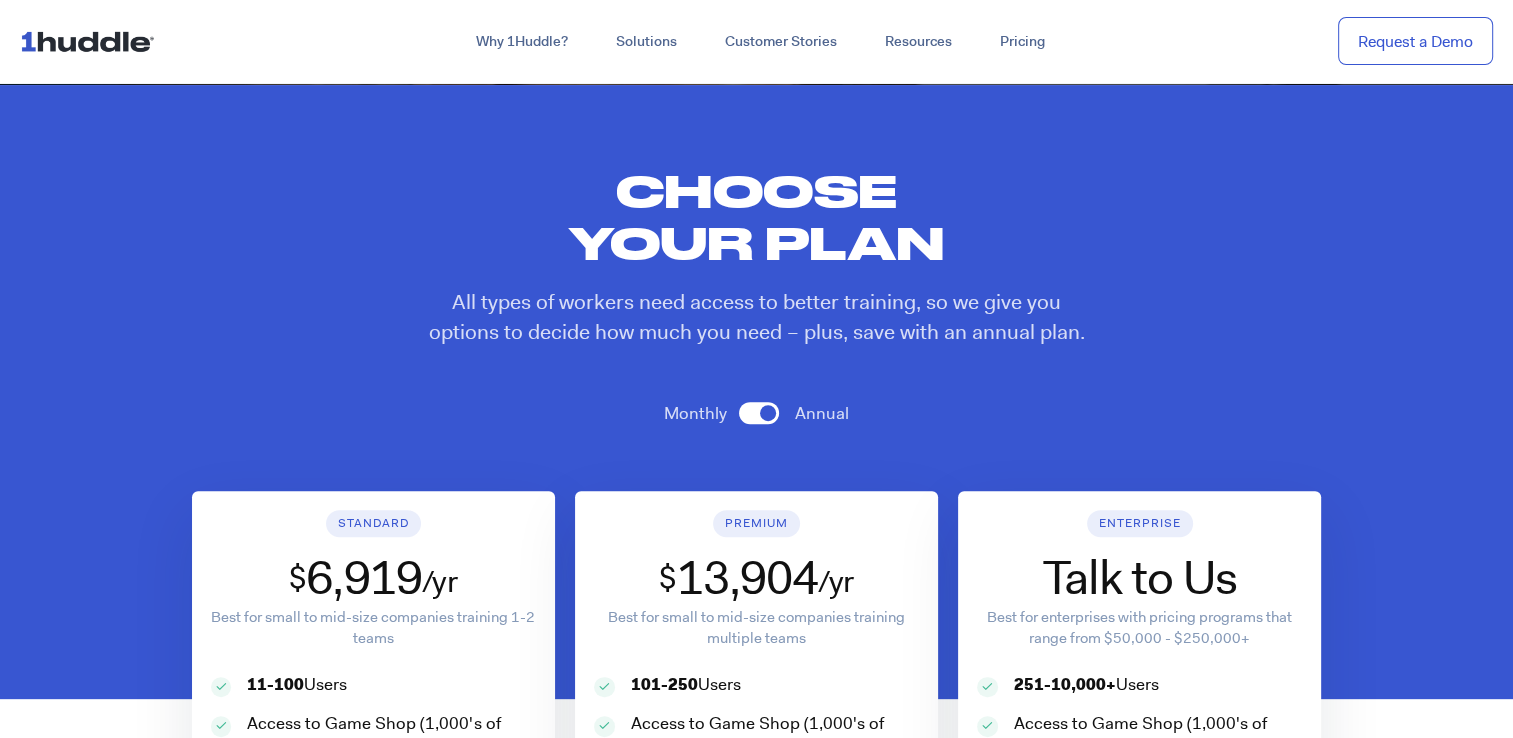 click at bounding box center (759, 413) 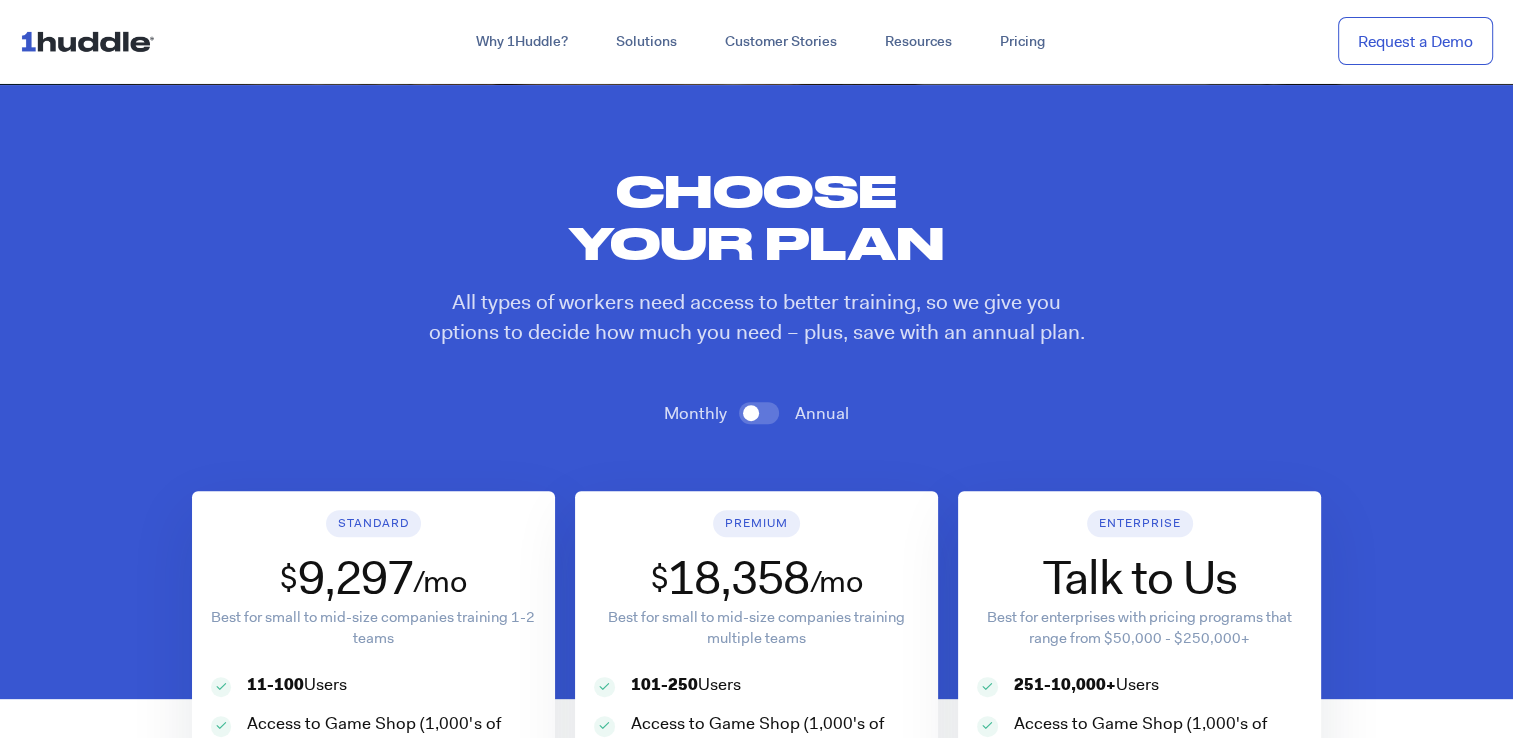 click at bounding box center [759, 413] 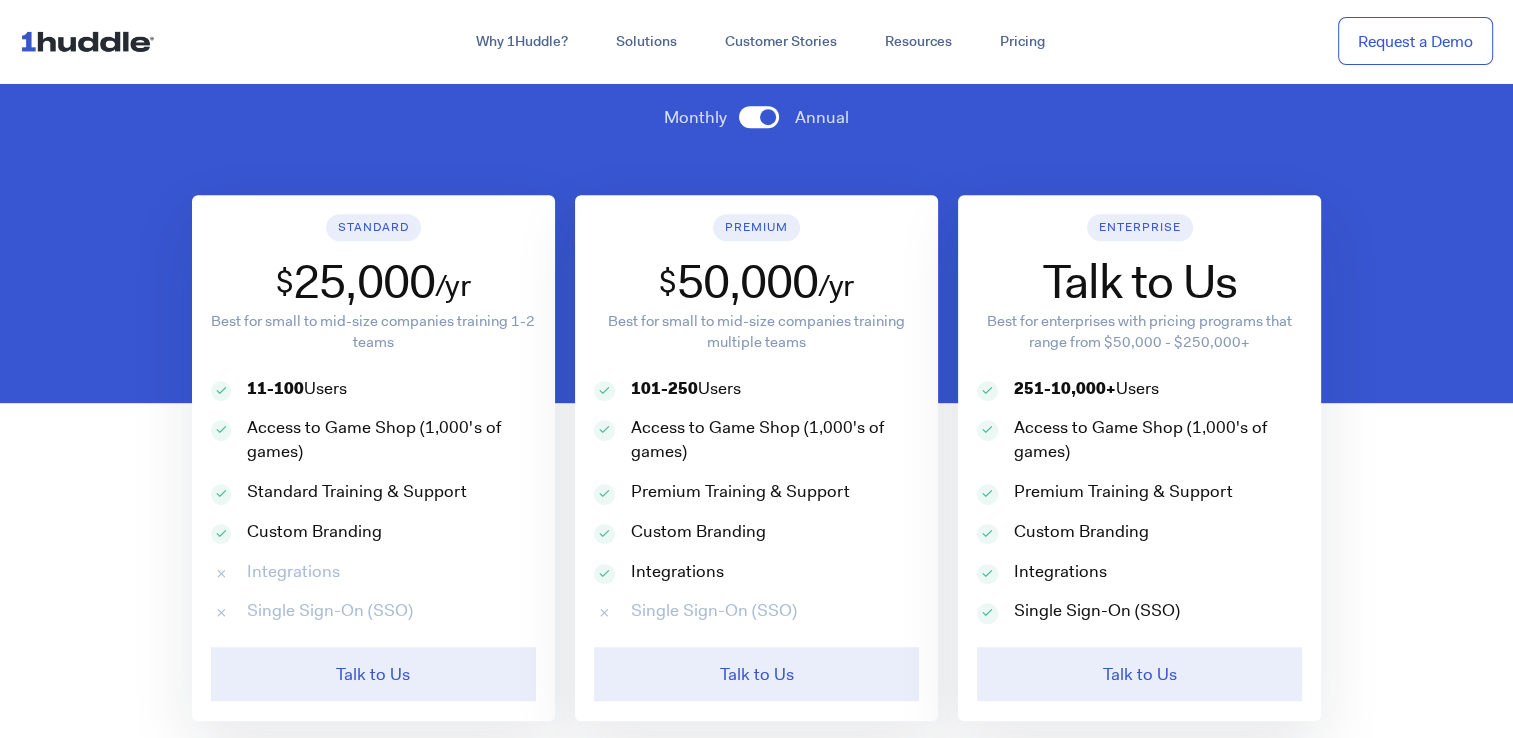 scroll, scrollTop: 900, scrollLeft: 0, axis: vertical 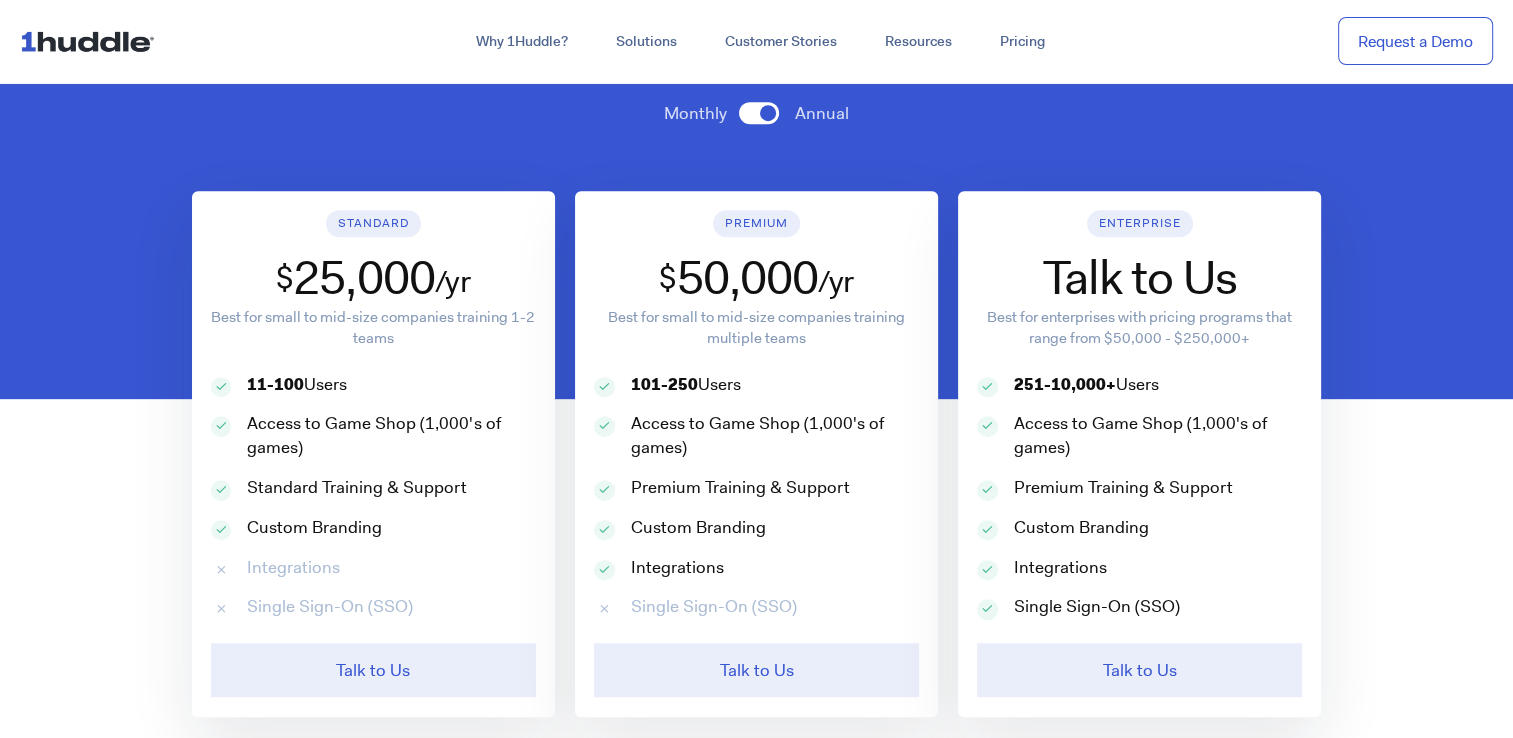click on "Single Sign-On (SSO)" at bounding box center [1097, 607] 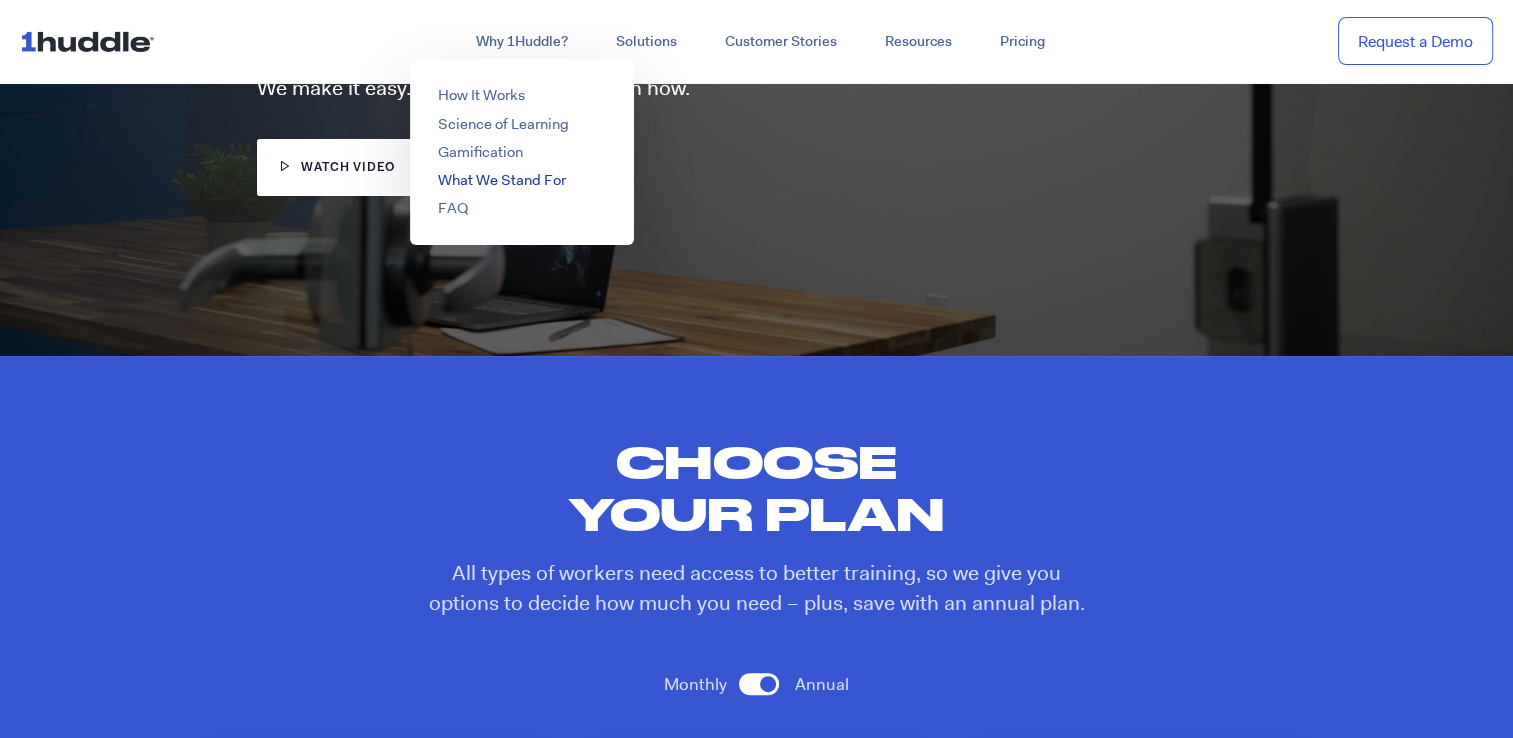 scroll, scrollTop: 0, scrollLeft: 0, axis: both 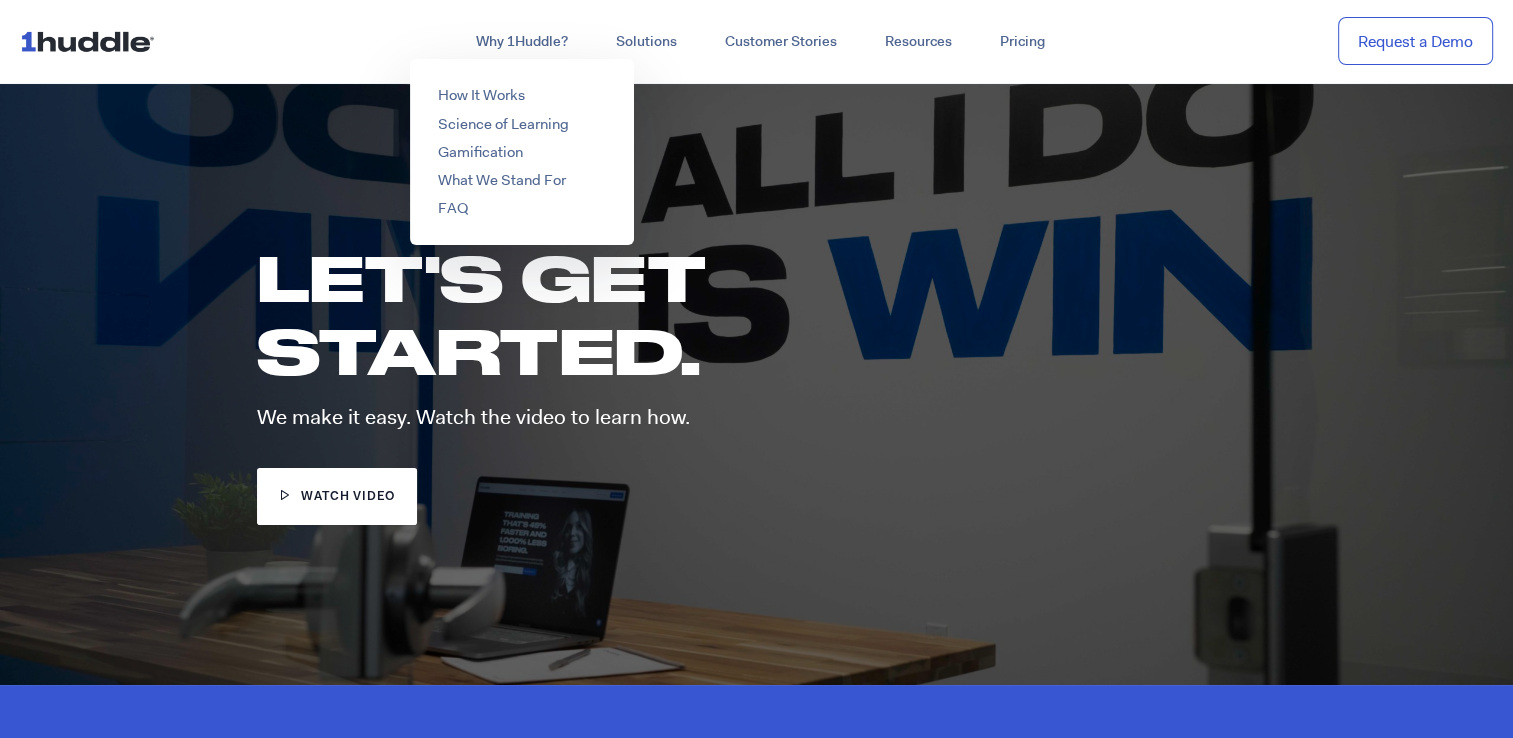 click on "How It Works
Science of Learning
Gamification
What We Stand For
FAQ" at bounding box center [522, 152] 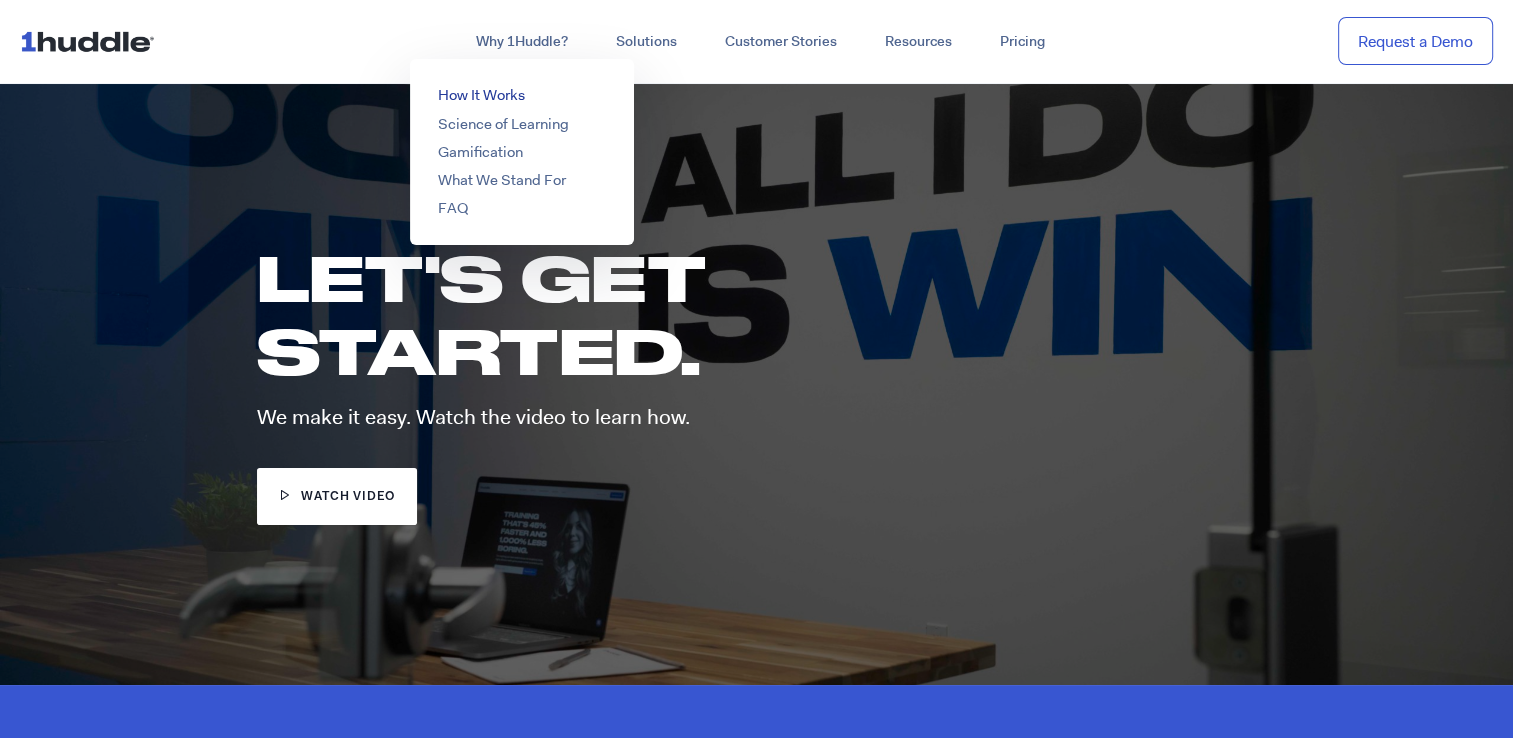 click on "How It Works" at bounding box center (481, 95) 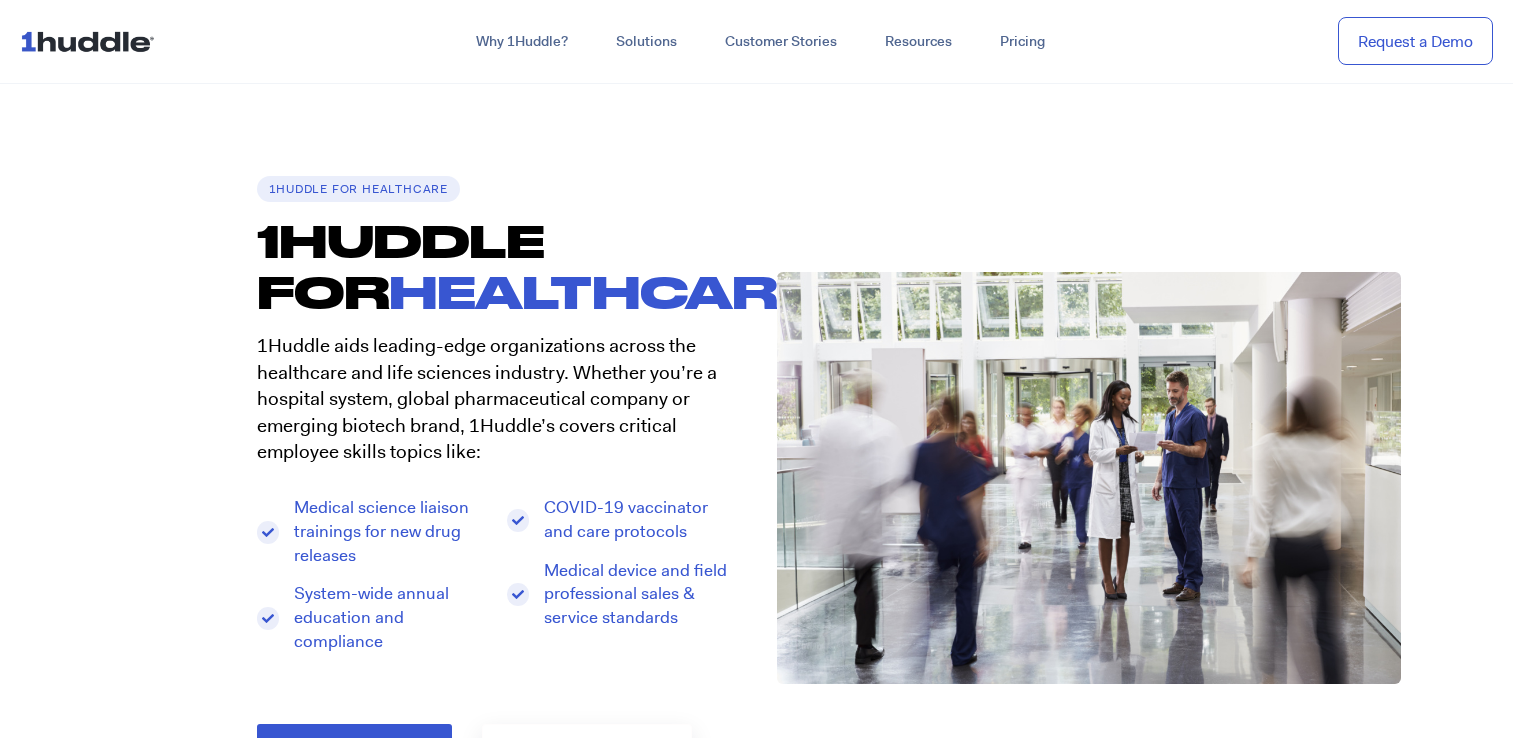 scroll, scrollTop: 0, scrollLeft: 0, axis: both 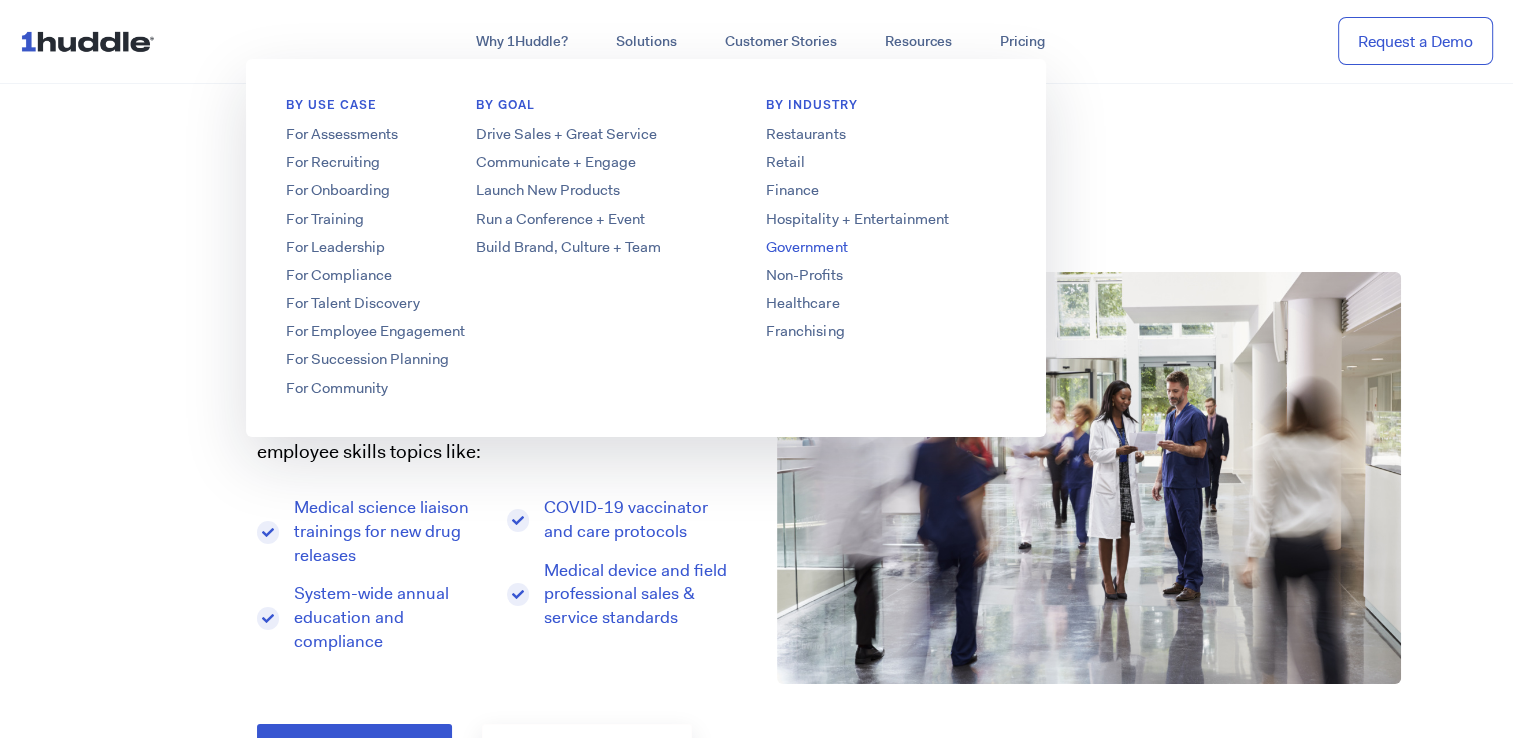 click on "Government" at bounding box center [886, 247] 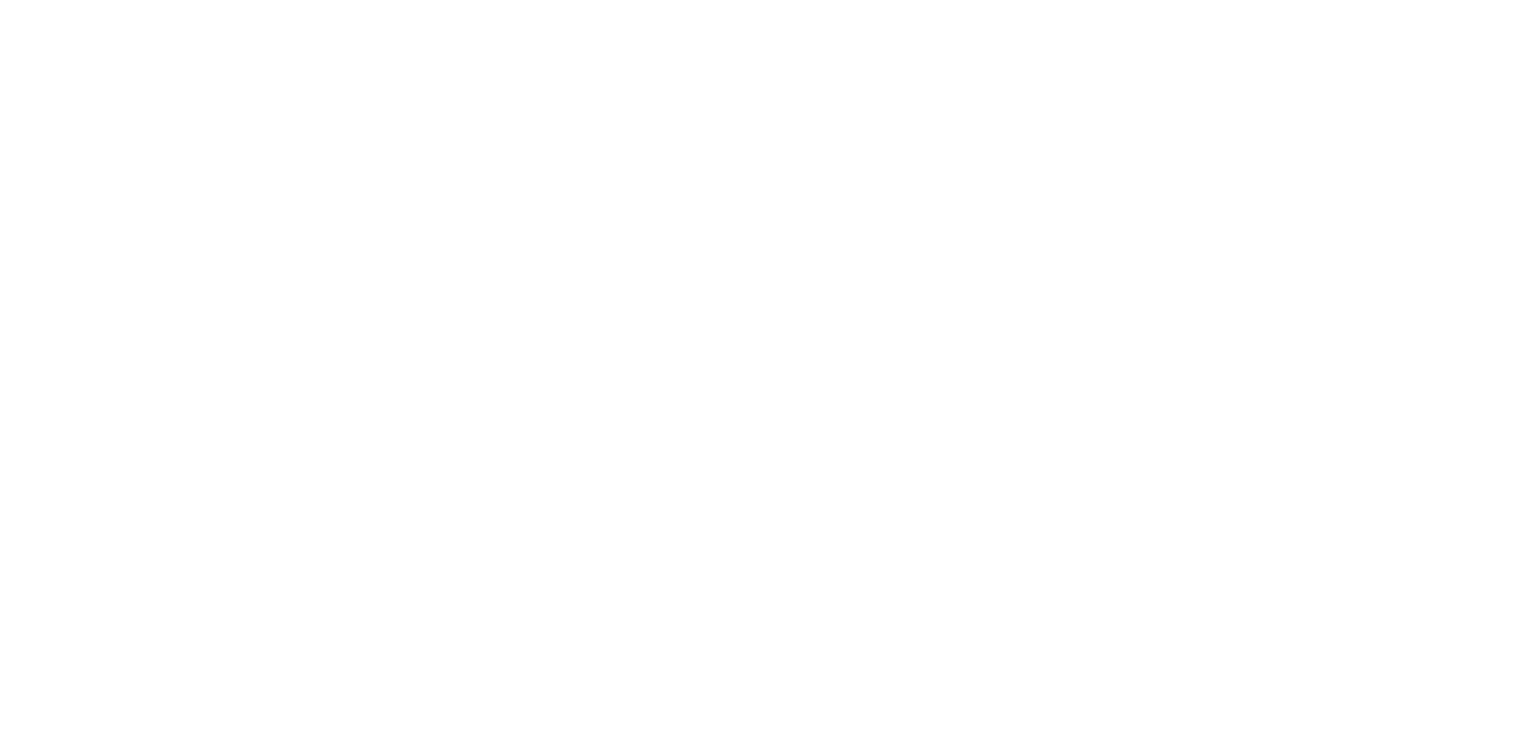 scroll, scrollTop: 0, scrollLeft: 0, axis: both 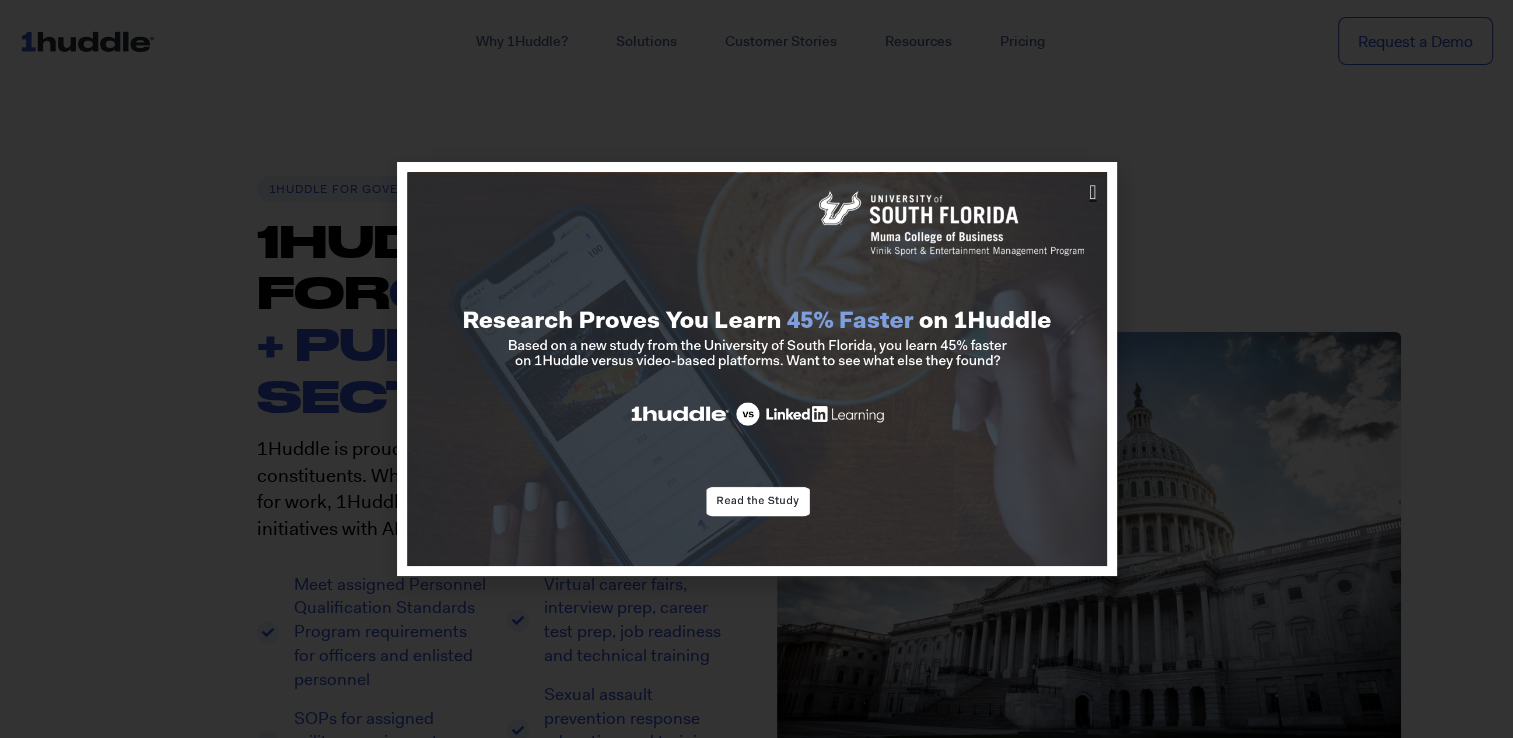 click at bounding box center [1092, 192] 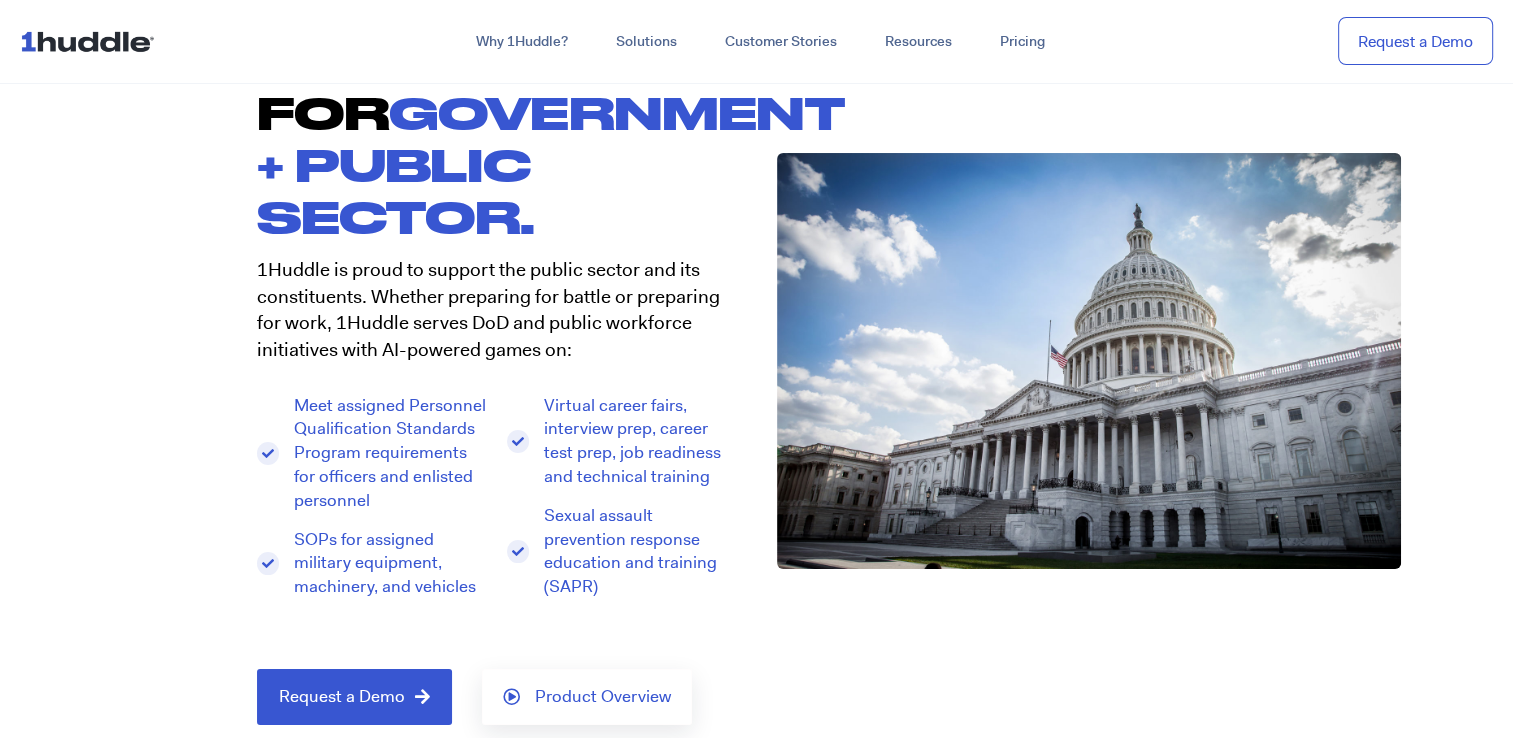 scroll, scrollTop: 200, scrollLeft: 0, axis: vertical 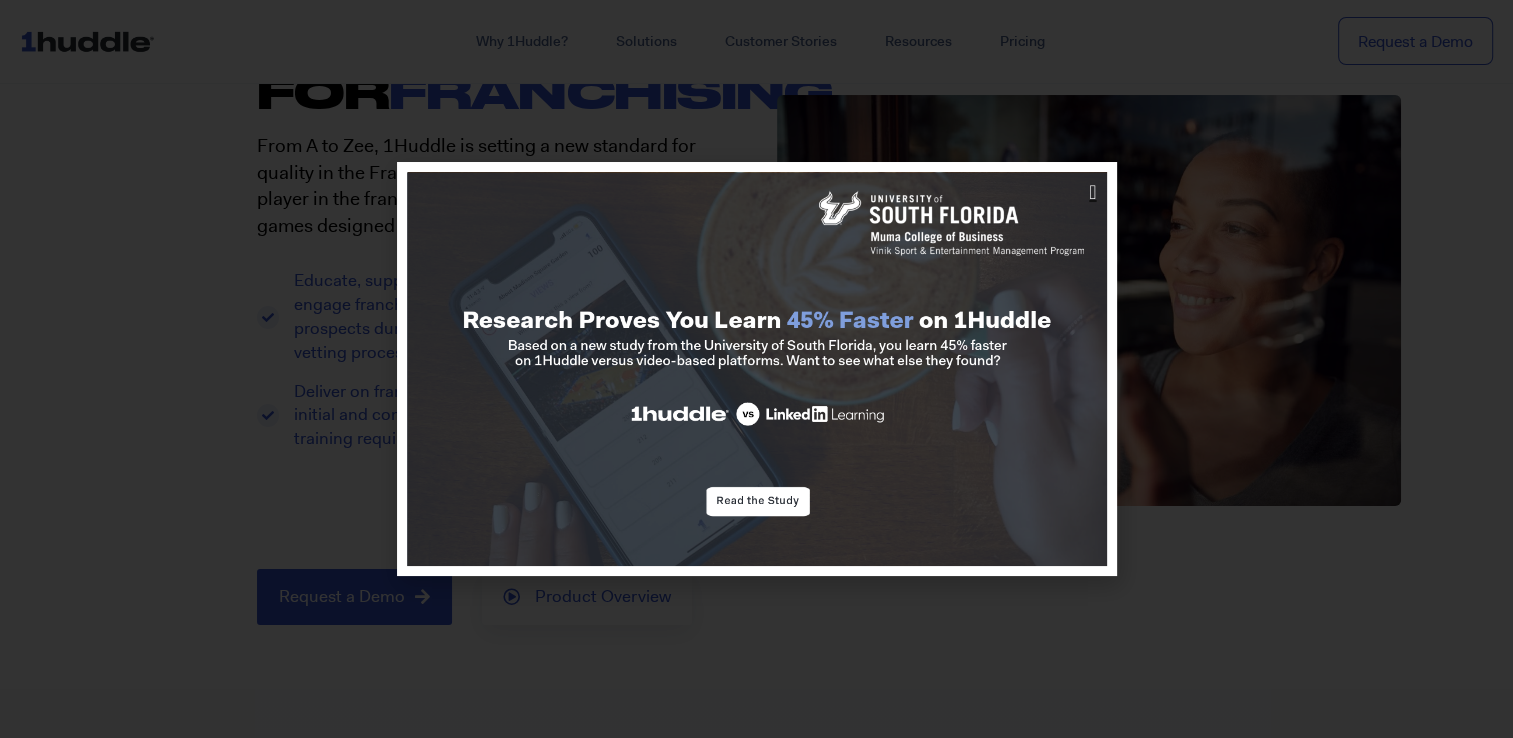 click at bounding box center [1092, 192] 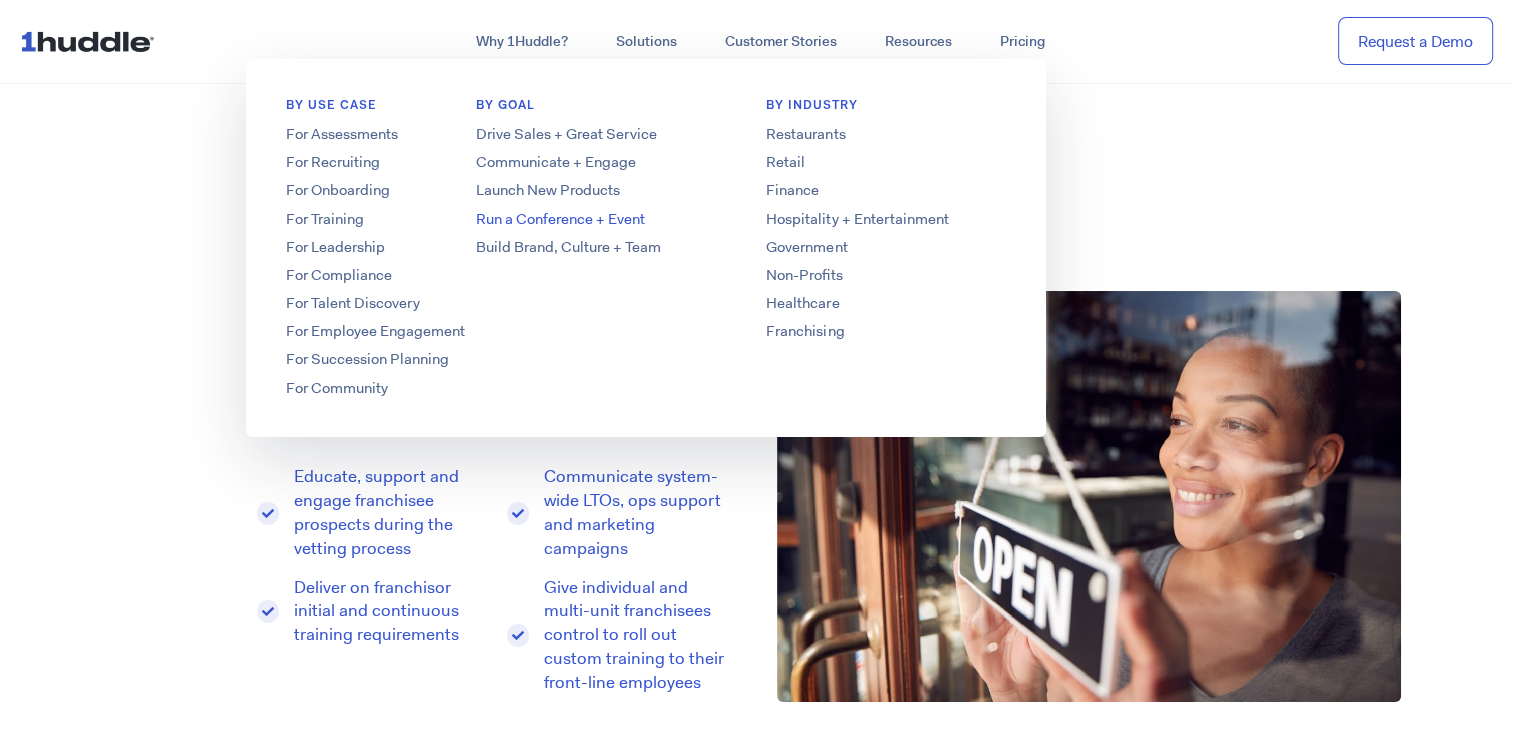 scroll, scrollTop: 0, scrollLeft: 0, axis: both 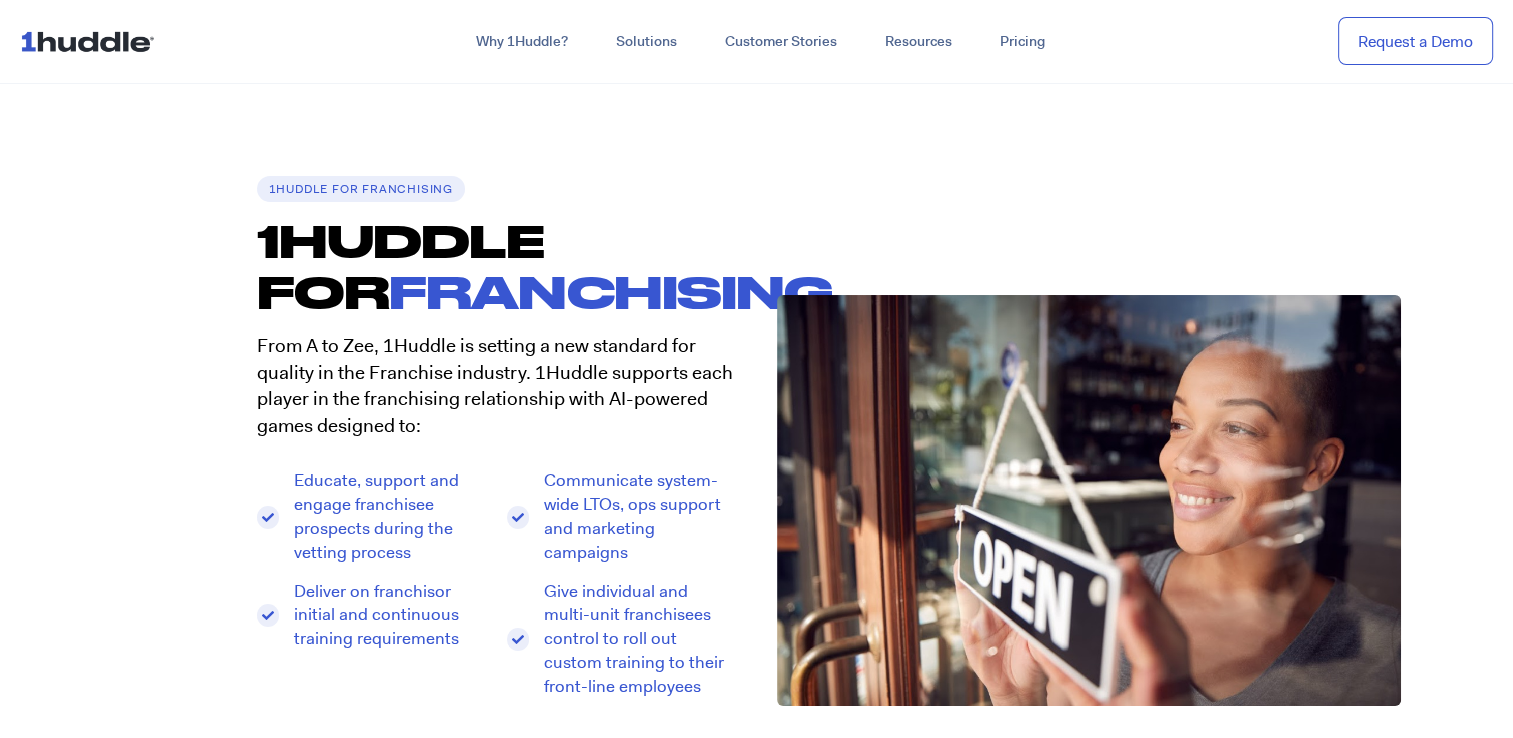 click at bounding box center (91, 41) 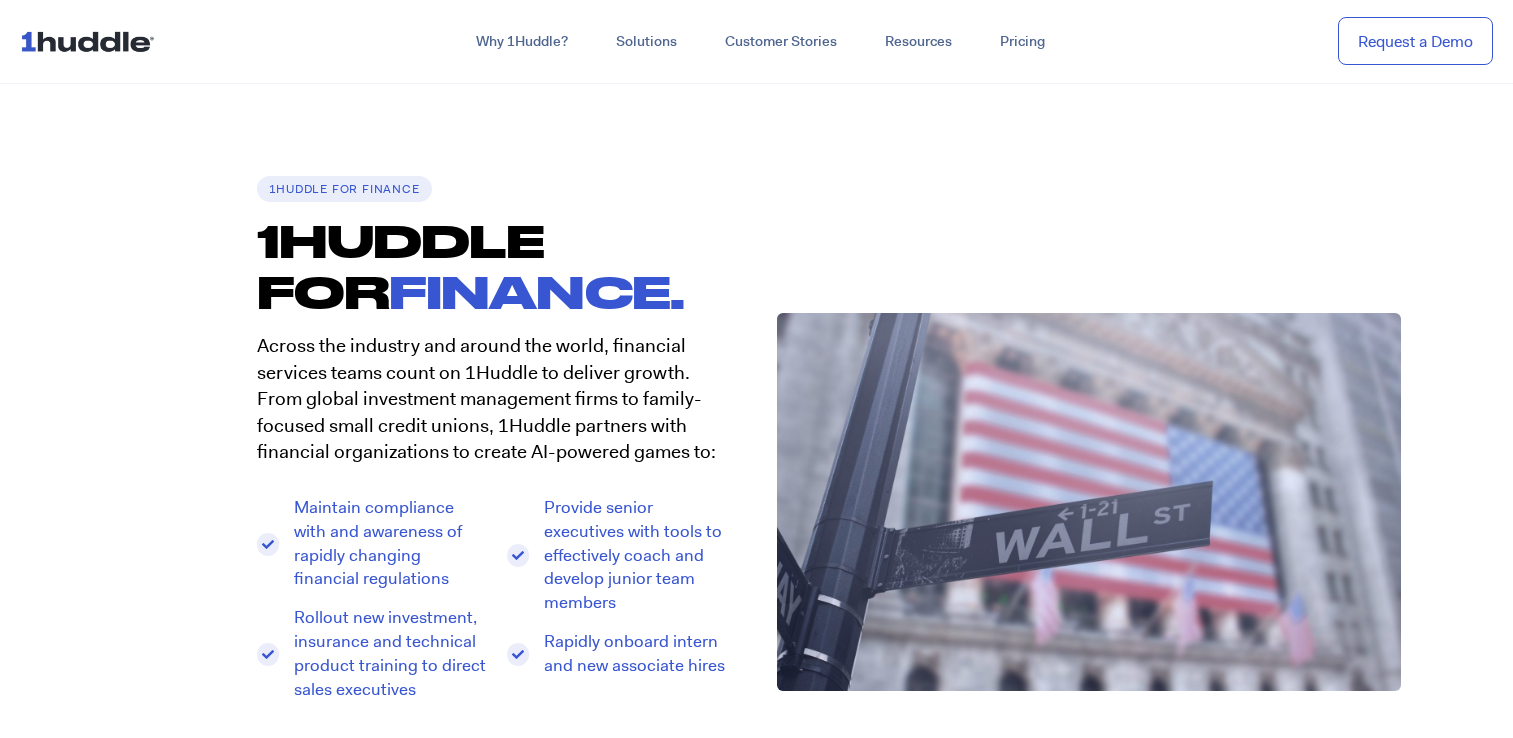 scroll, scrollTop: 0, scrollLeft: 0, axis: both 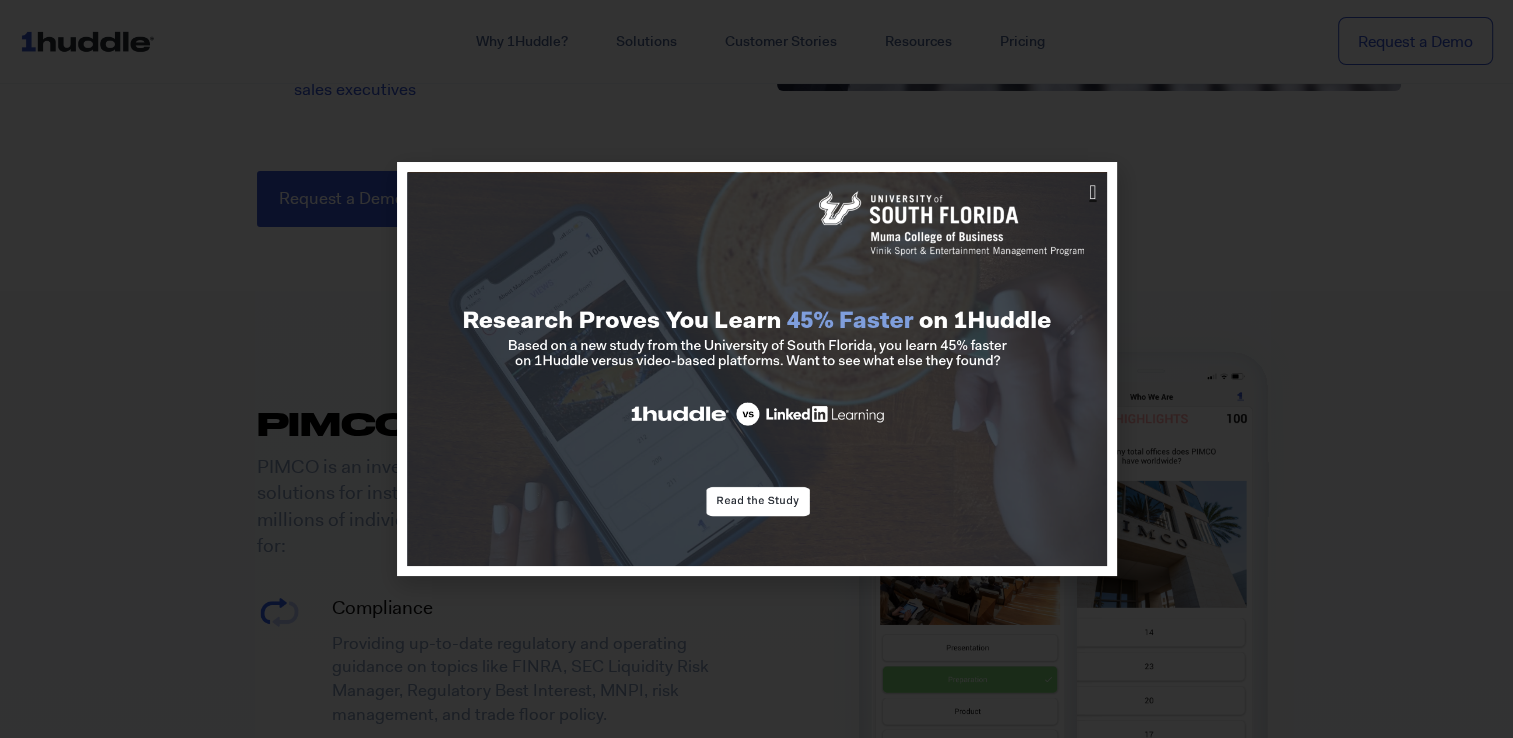 click at bounding box center (1092, 192) 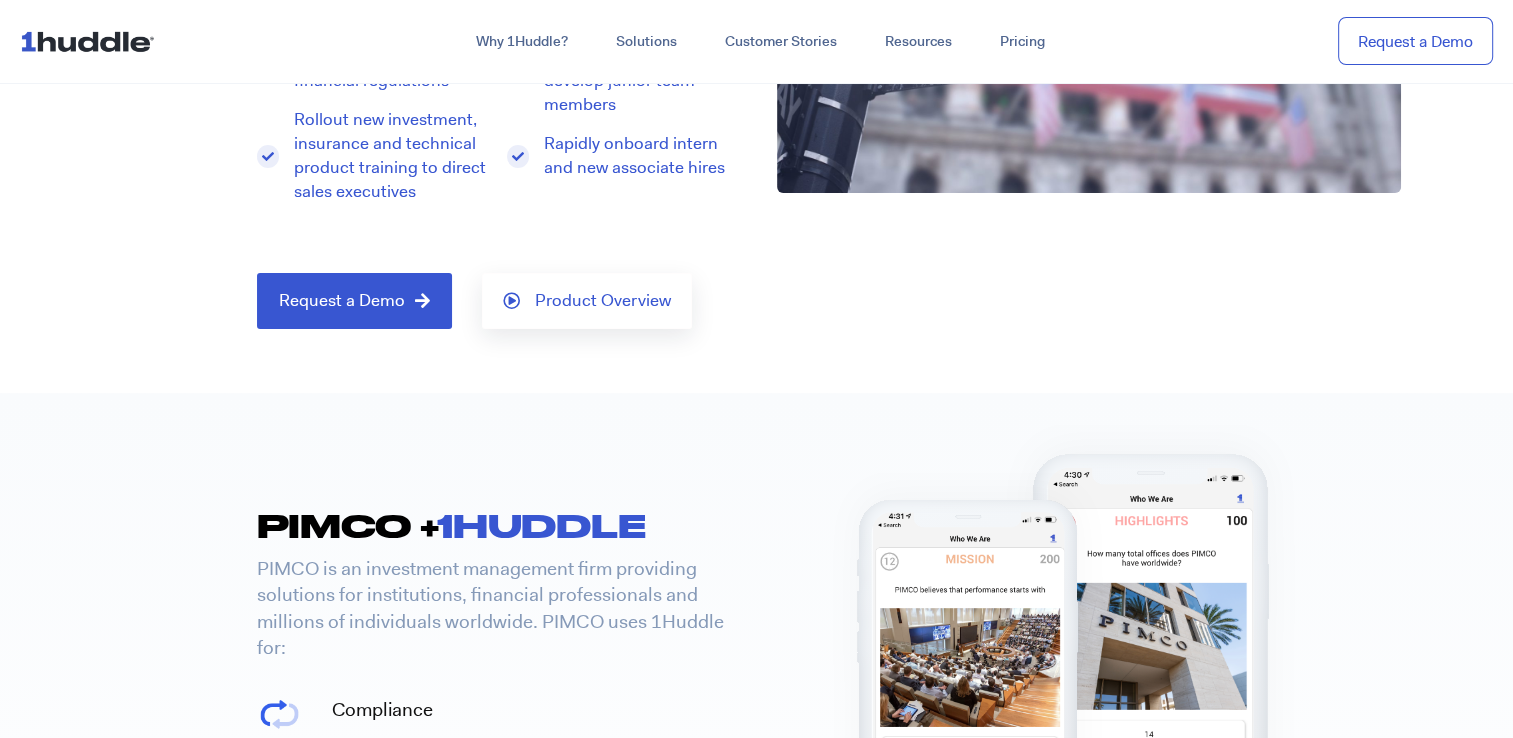 scroll, scrollTop: 0, scrollLeft: 0, axis: both 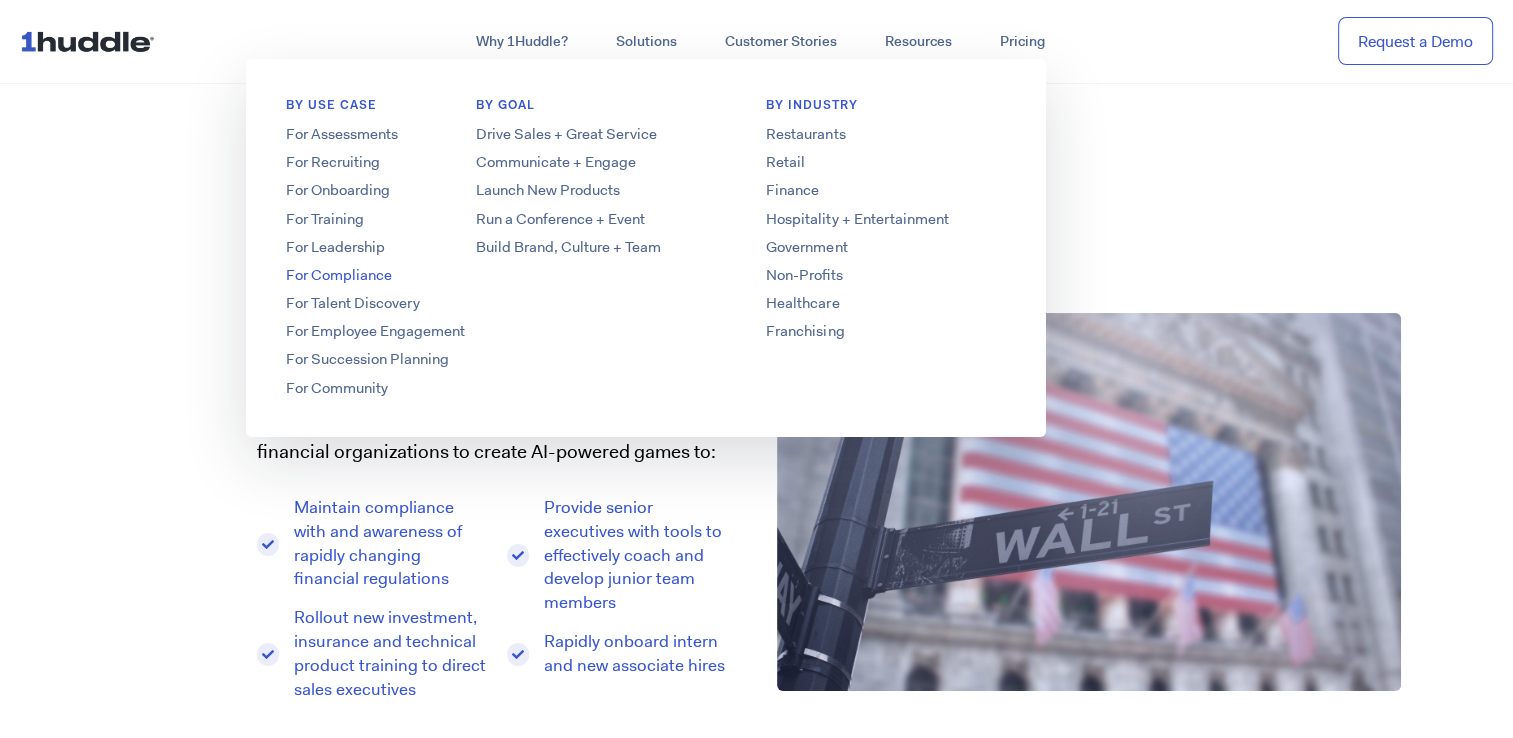 click on "For Compliance" at bounding box center [406, 275] 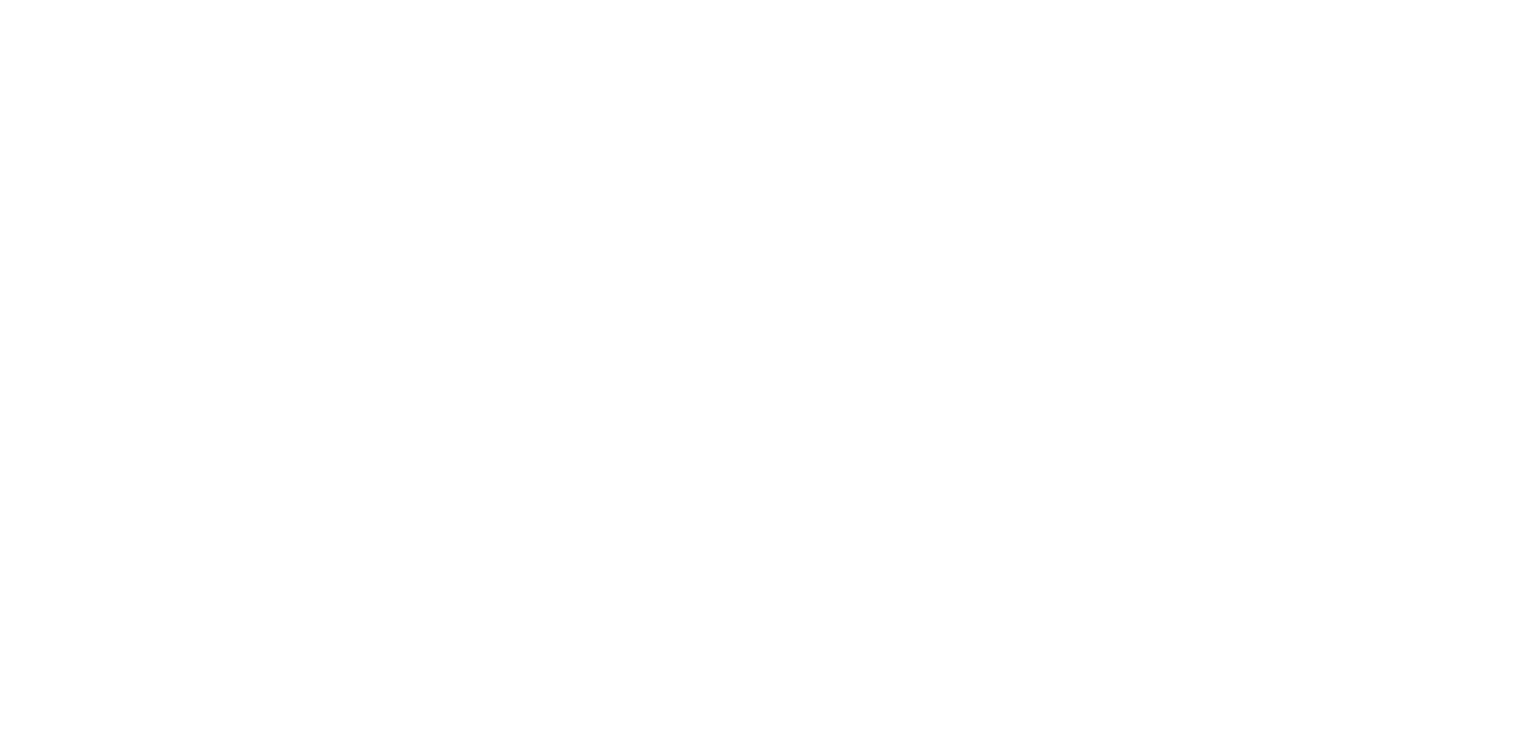 scroll, scrollTop: 0, scrollLeft: 0, axis: both 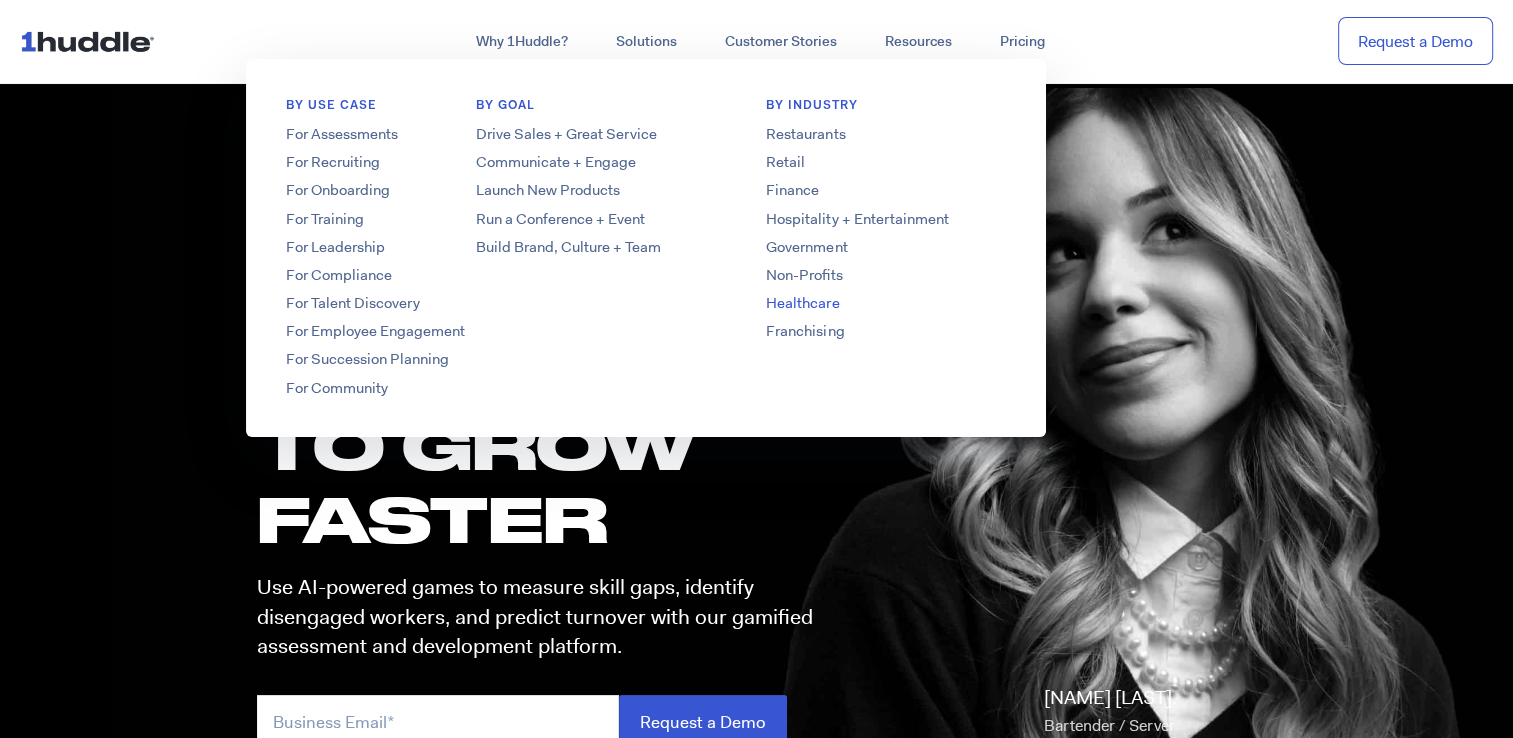 click on "Healthcare" at bounding box center (886, 303) 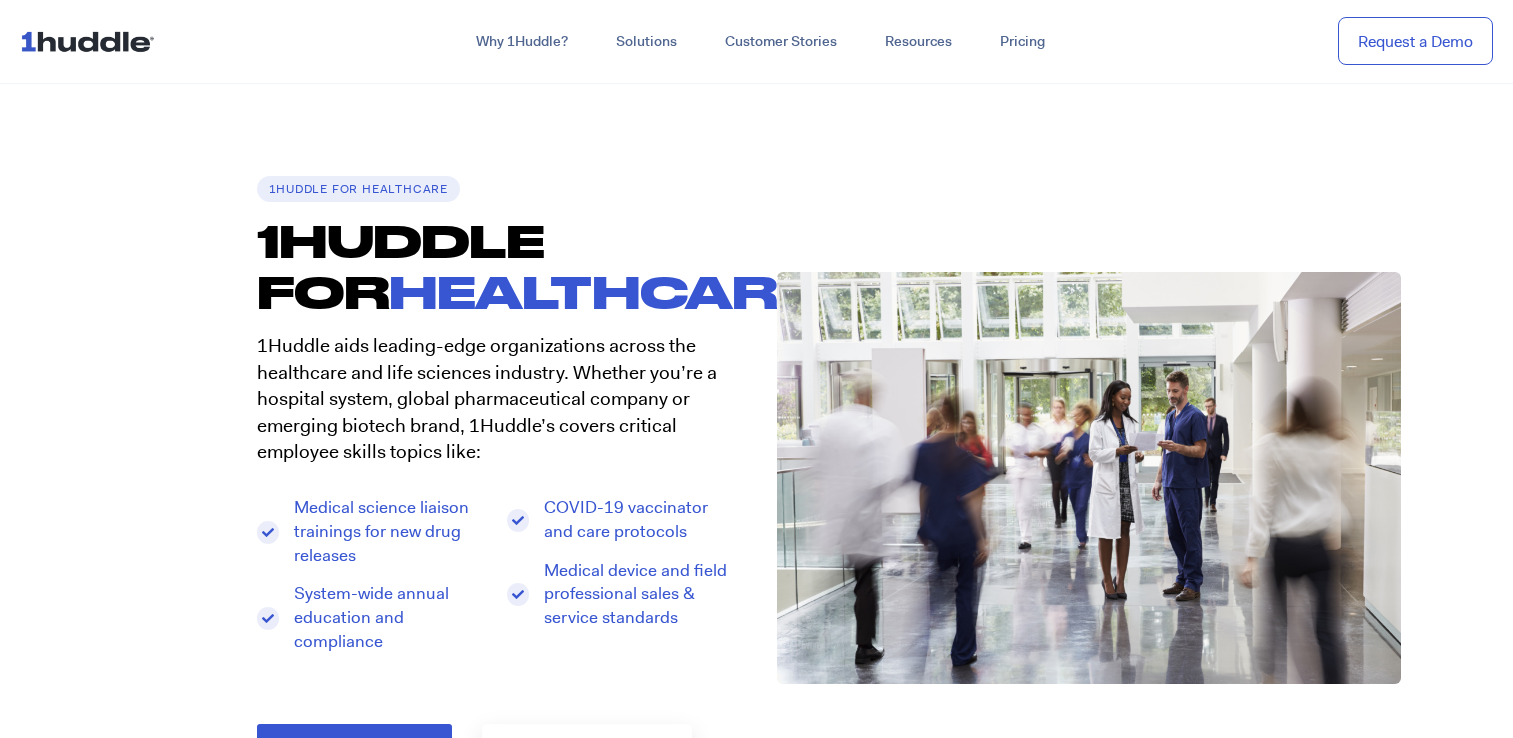 scroll, scrollTop: 0, scrollLeft: 0, axis: both 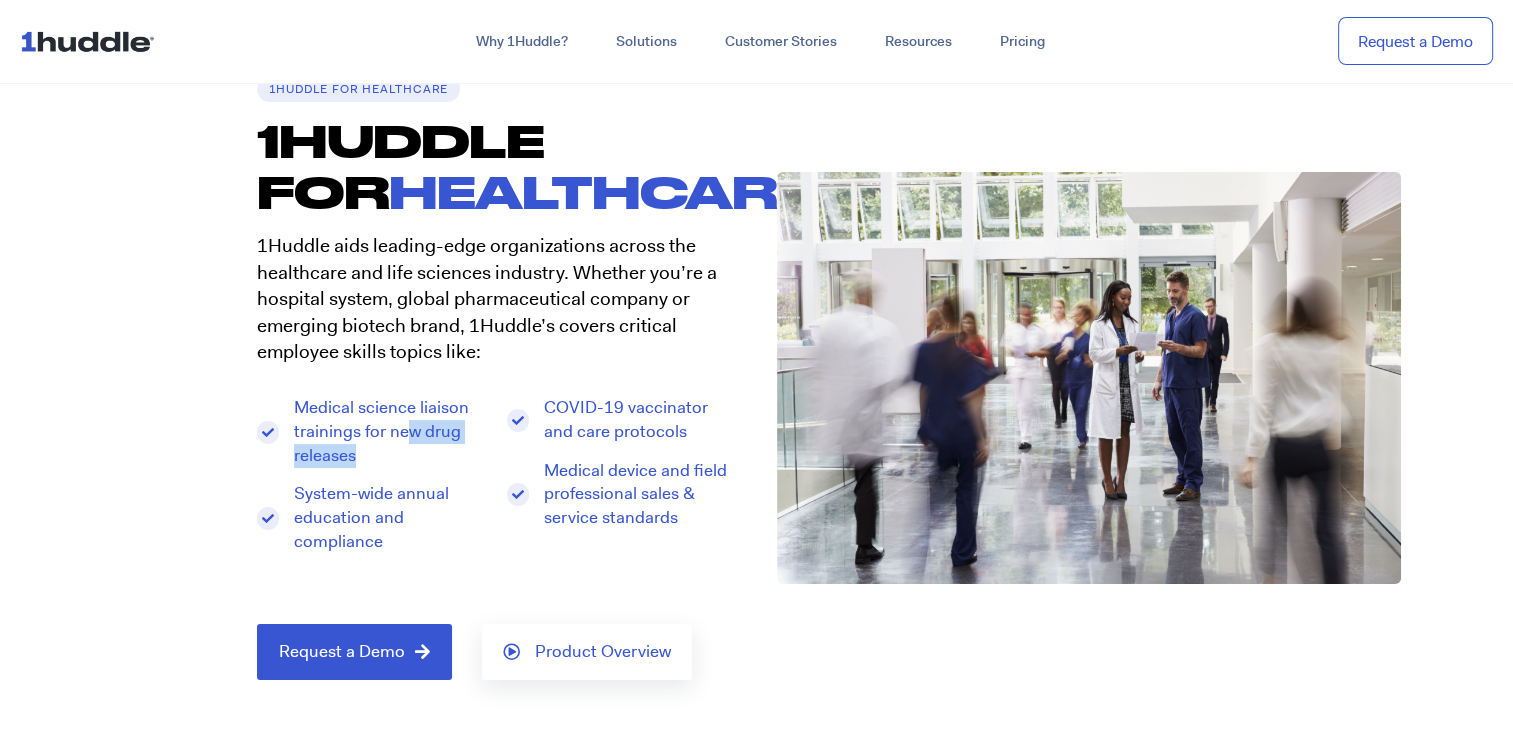 drag, startPoint x: 404, startPoint y: 430, endPoint x: 412, endPoint y: 464, distance: 34.928497 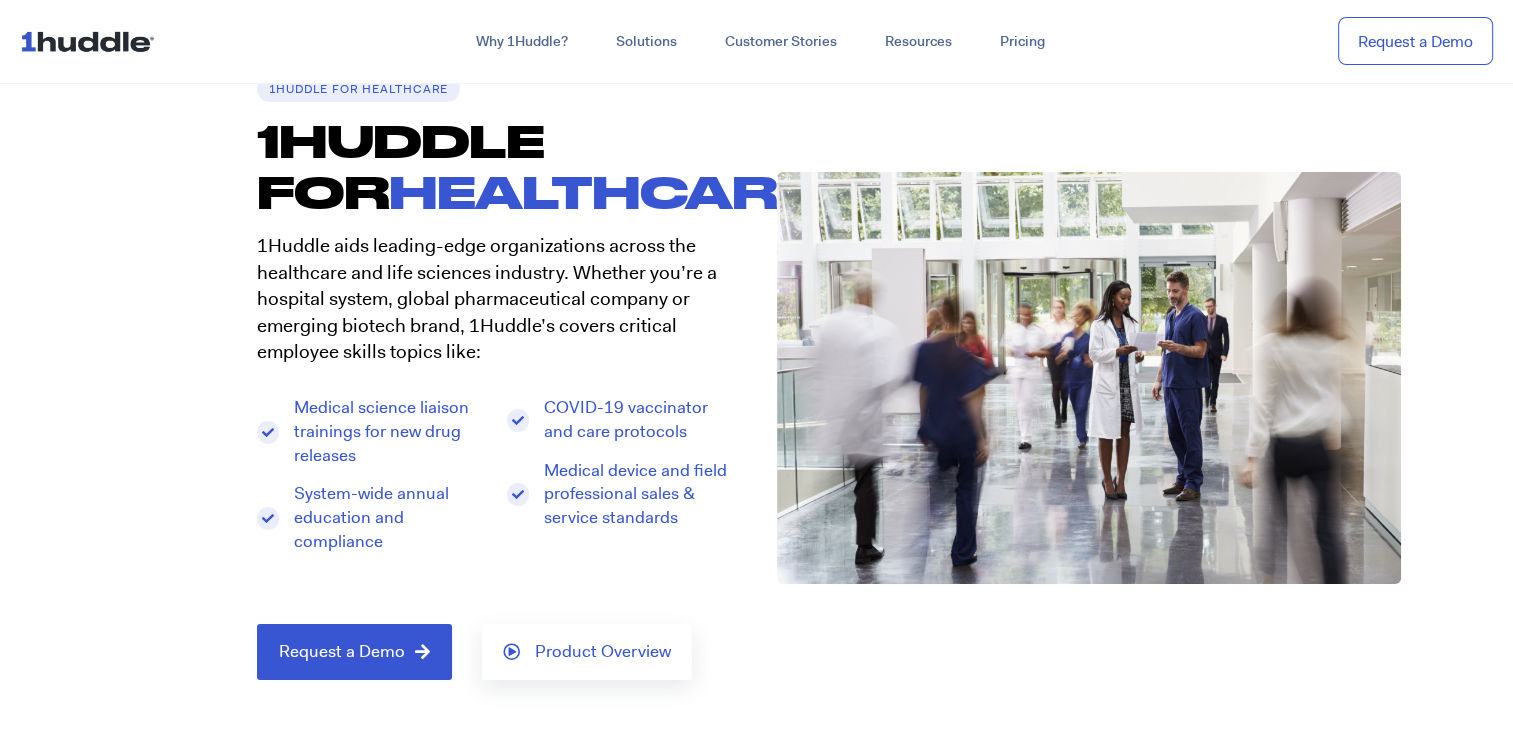 drag, startPoint x: 412, startPoint y: 465, endPoint x: 423, endPoint y: 554, distance: 89.6772 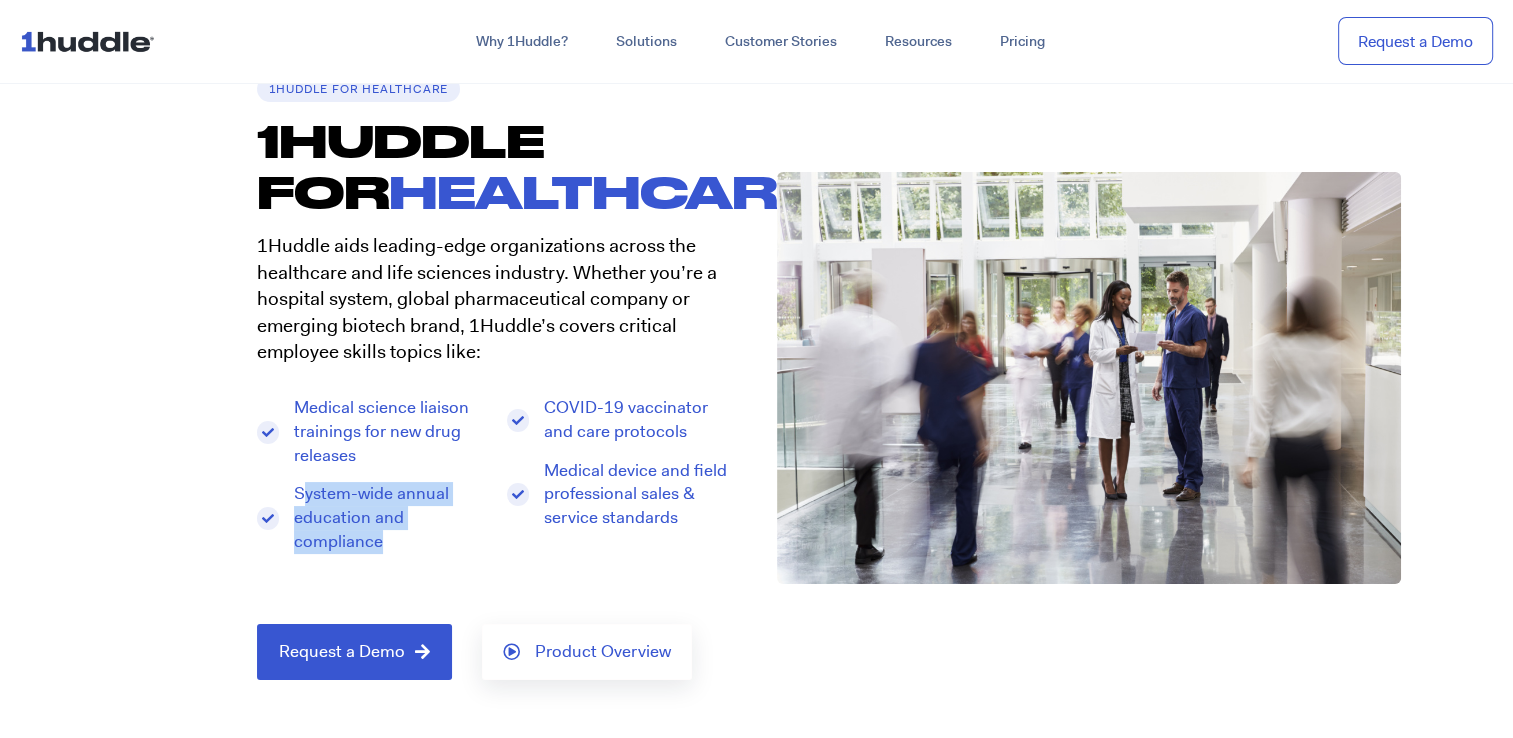 drag, startPoint x: 399, startPoint y: 551, endPoint x: 310, endPoint y: 503, distance: 101.118744 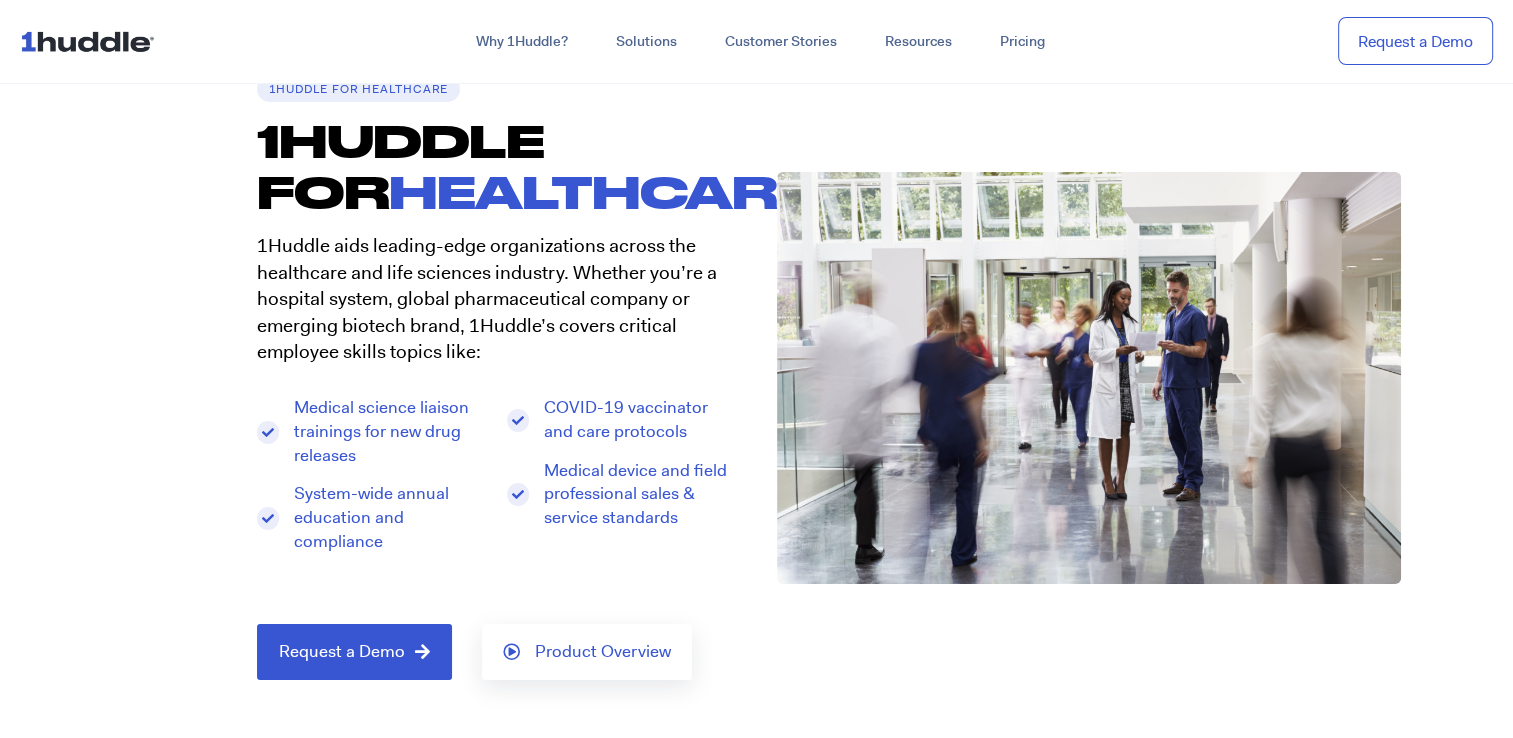 click on "COVID-19 vaccinator and care protocols" at bounding box center [638, 420] 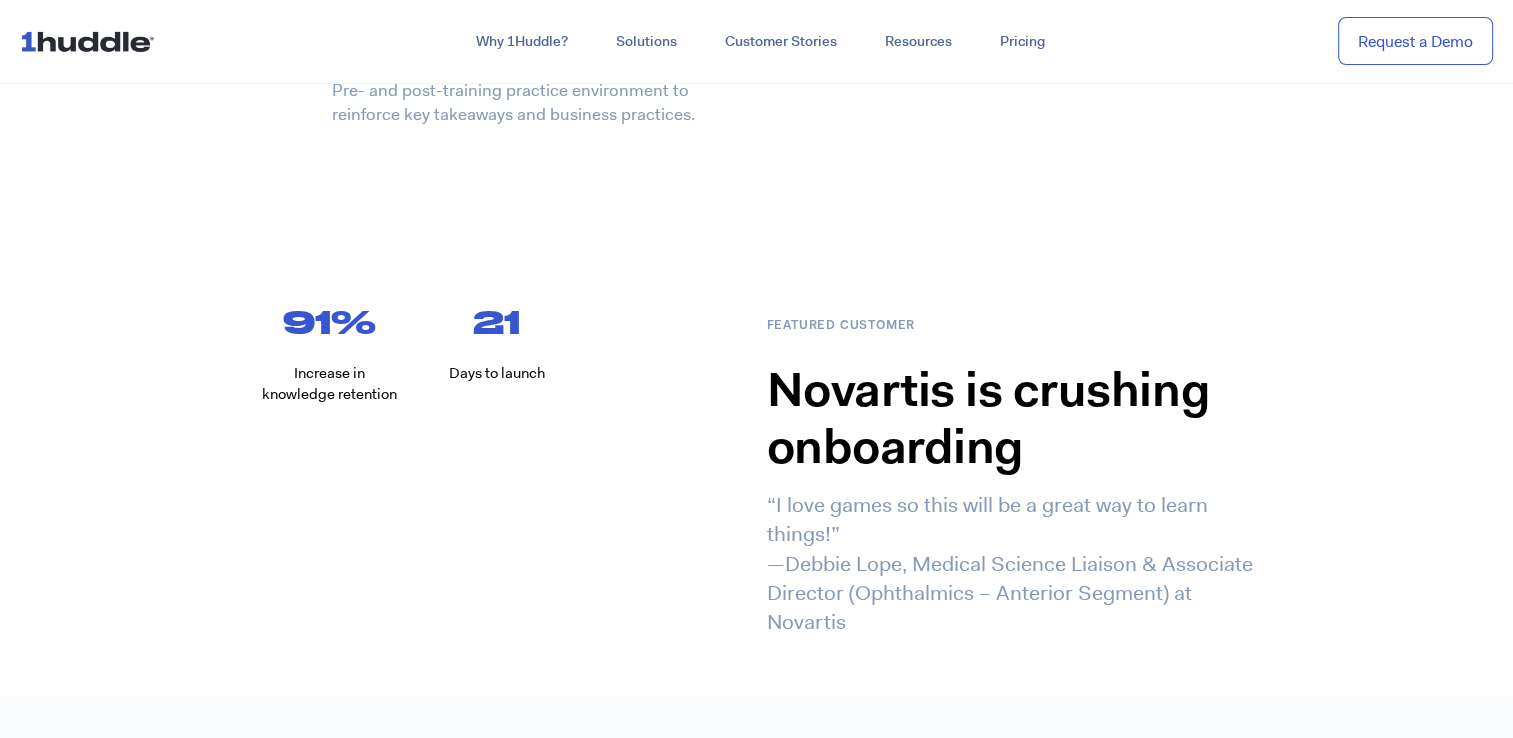 scroll, scrollTop: 1500, scrollLeft: 0, axis: vertical 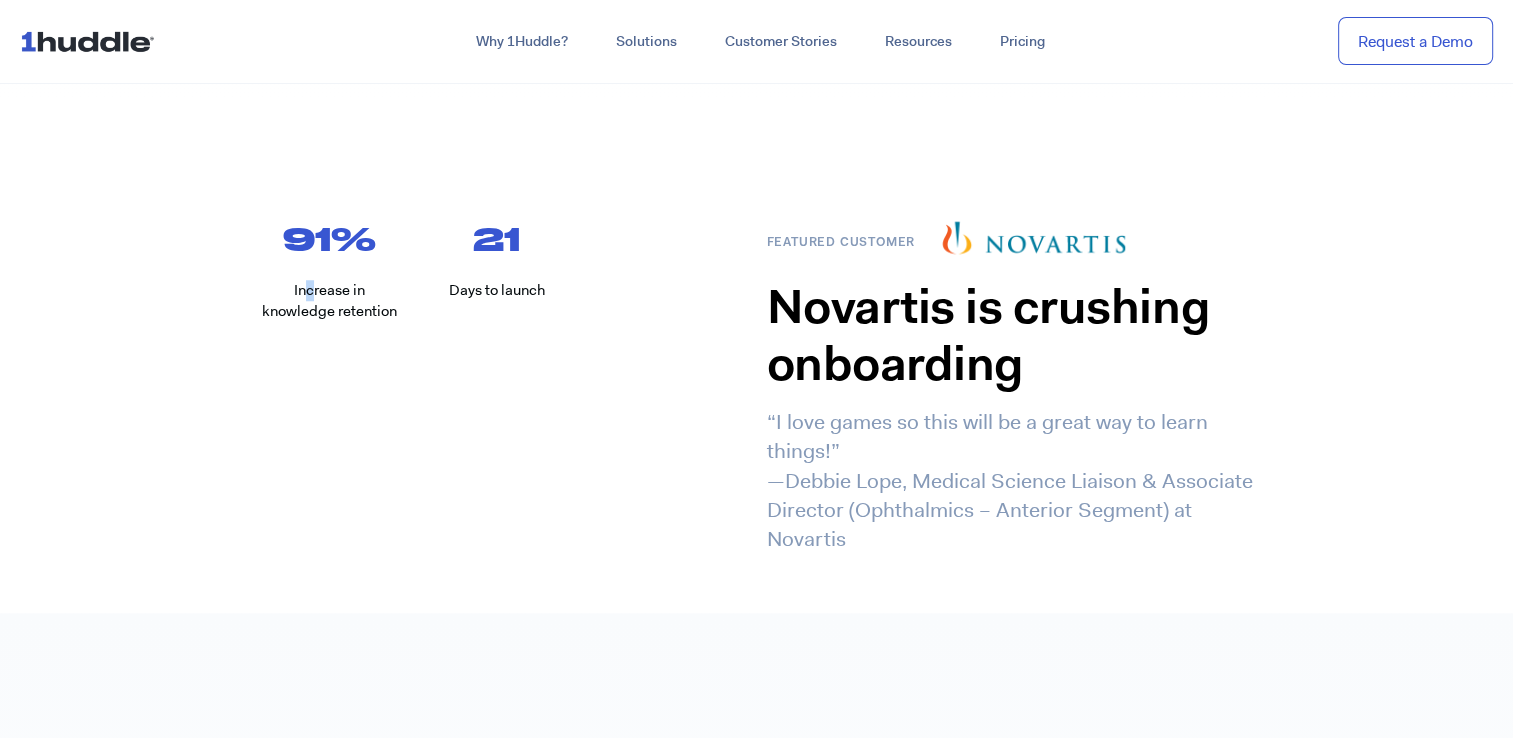 drag, startPoint x: 302, startPoint y: 291, endPoint x: 313, endPoint y: 294, distance: 11.401754 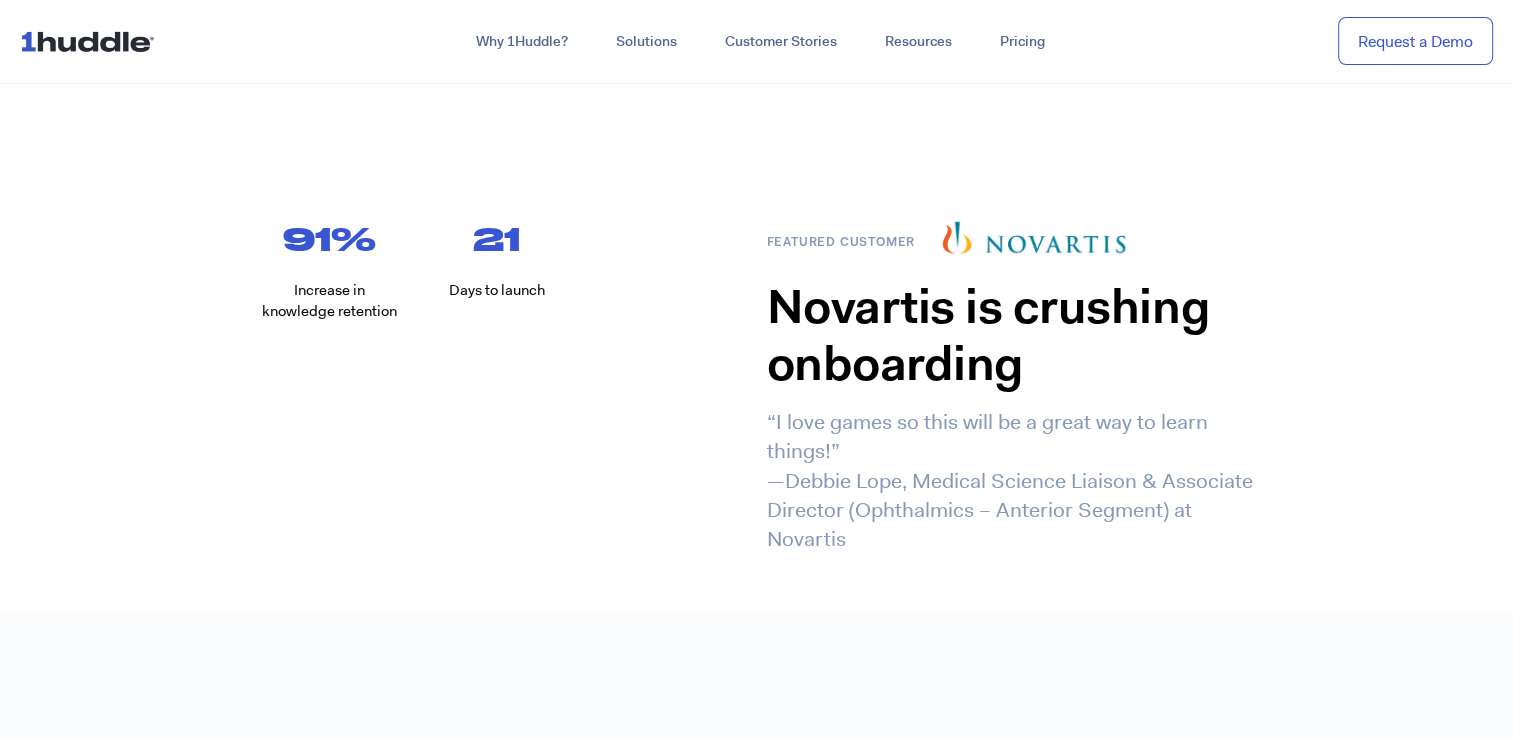 drag, startPoint x: 313, startPoint y: 294, endPoint x: 388, endPoint y: 330, distance: 83.19255 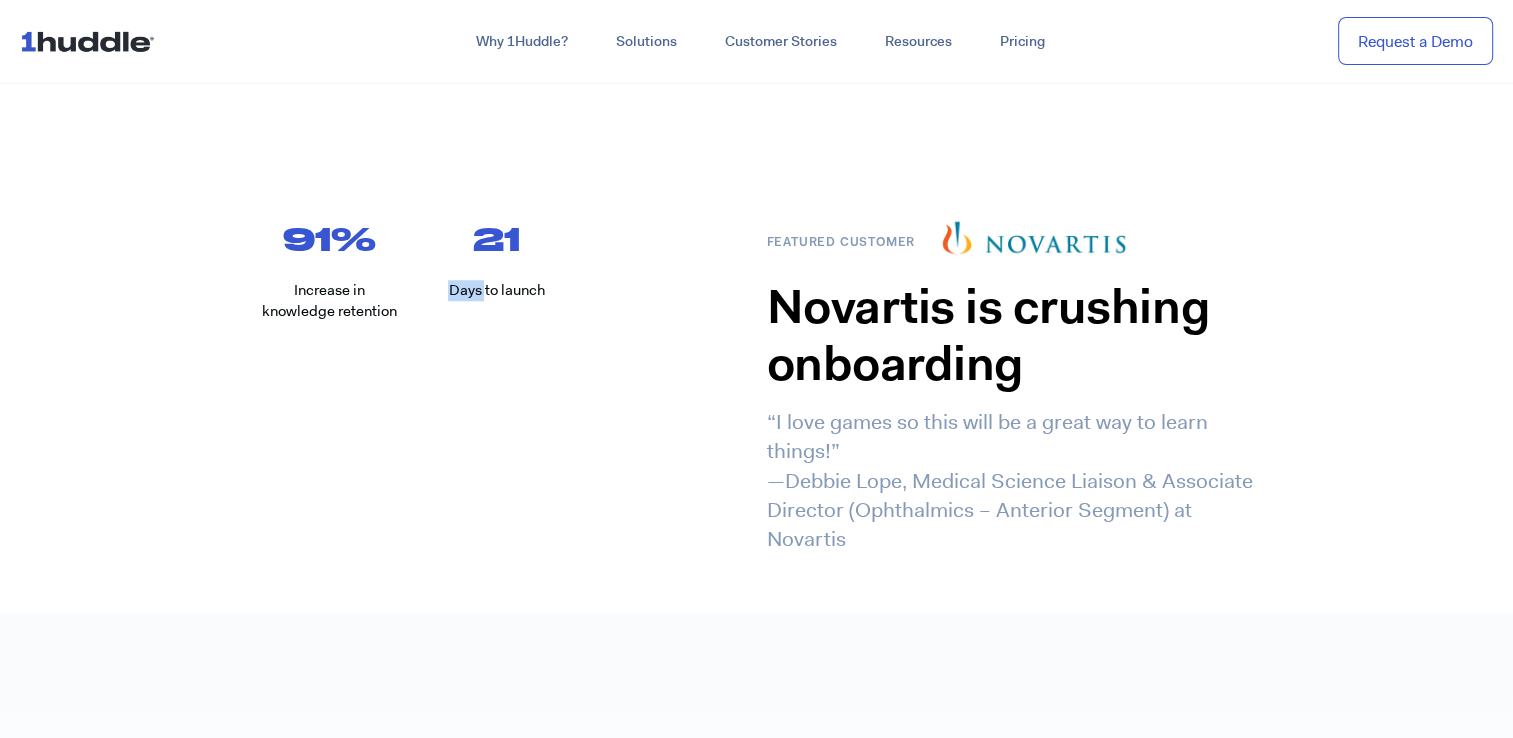 click on "Days to launch" at bounding box center [496, 290] 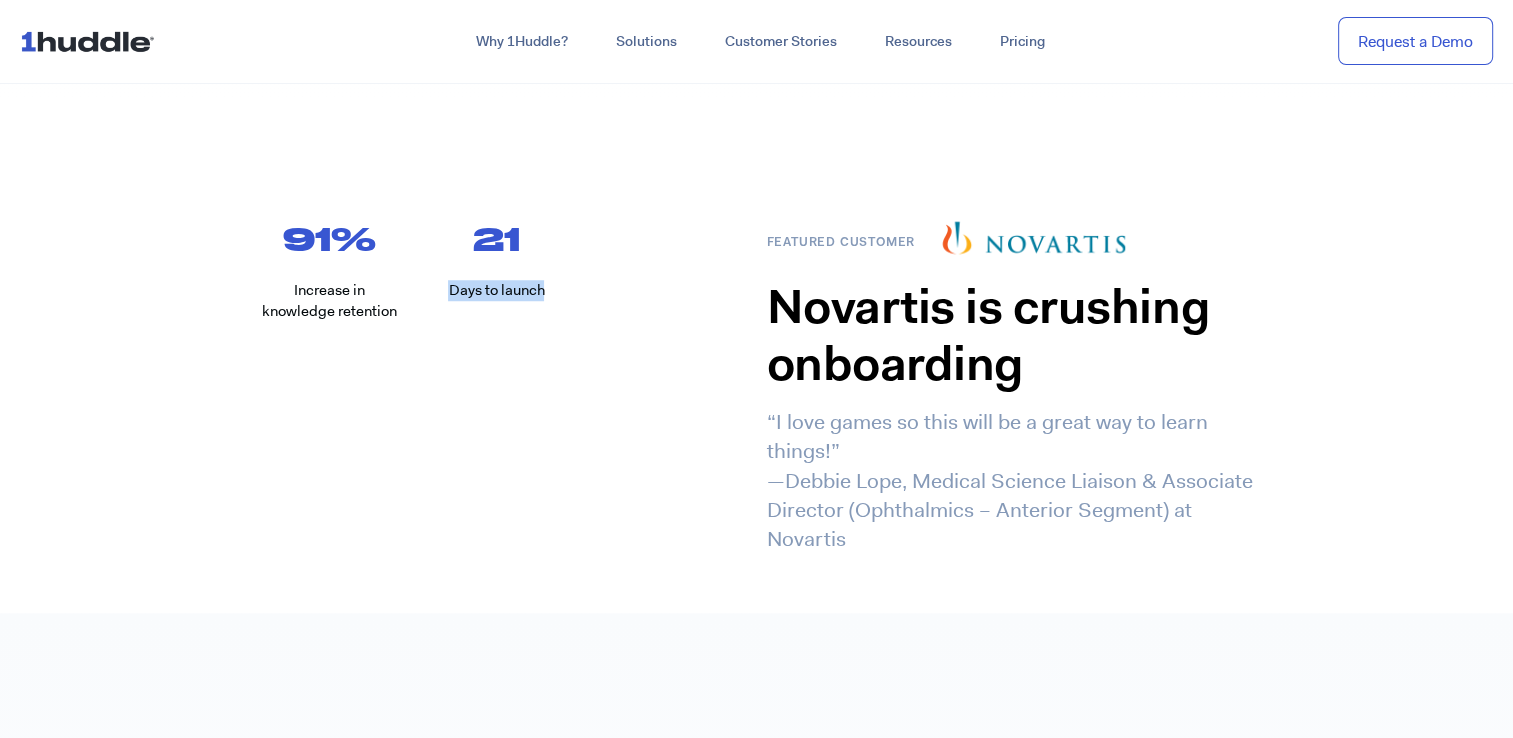 click on "Days to launch" at bounding box center (496, 290) 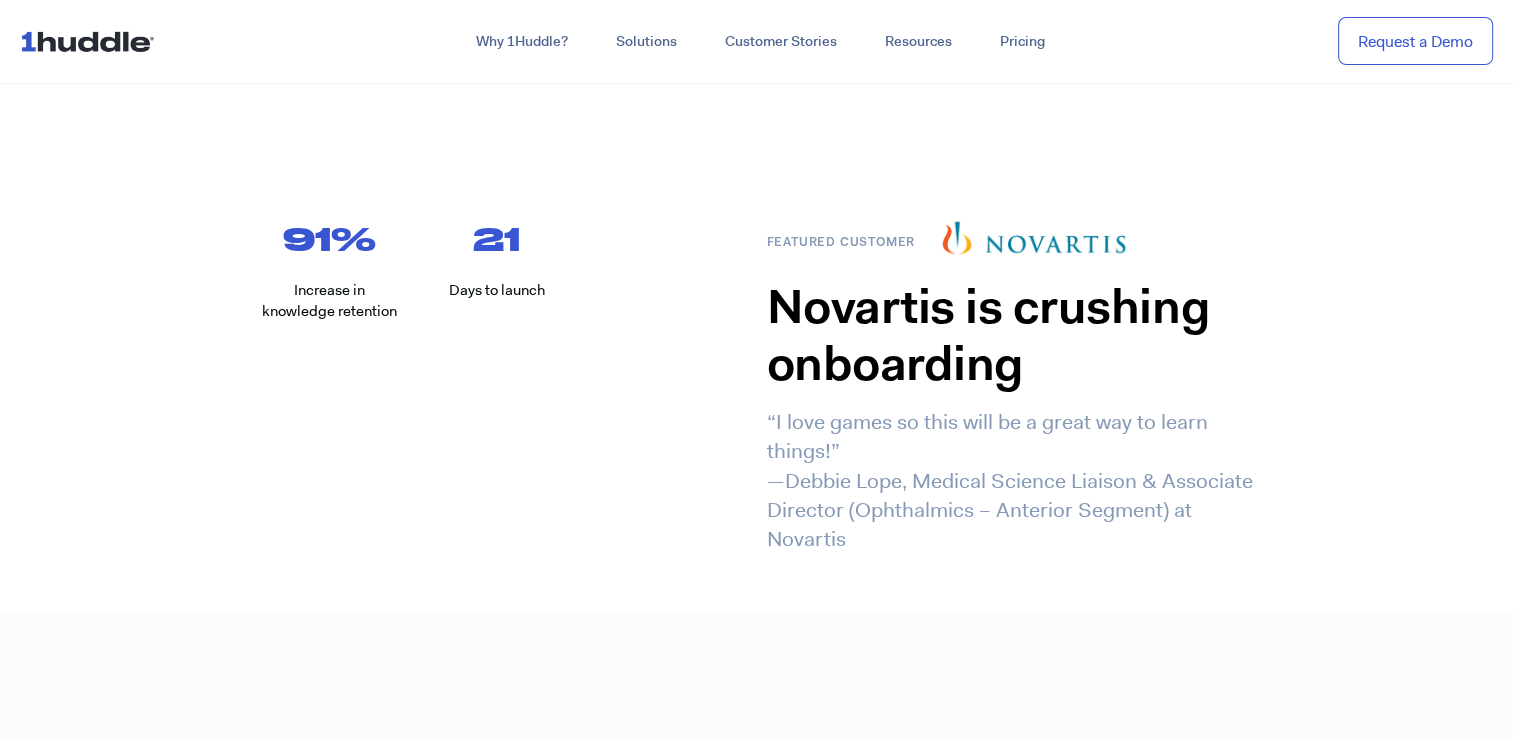 click on "“I love games so this will be a great way to learn things!”
—Debbie Lope, Medical Science Liaison & Associate Director (Ophthalmics – Anterior Segment) at Novartis" at bounding box center (1017, 481) 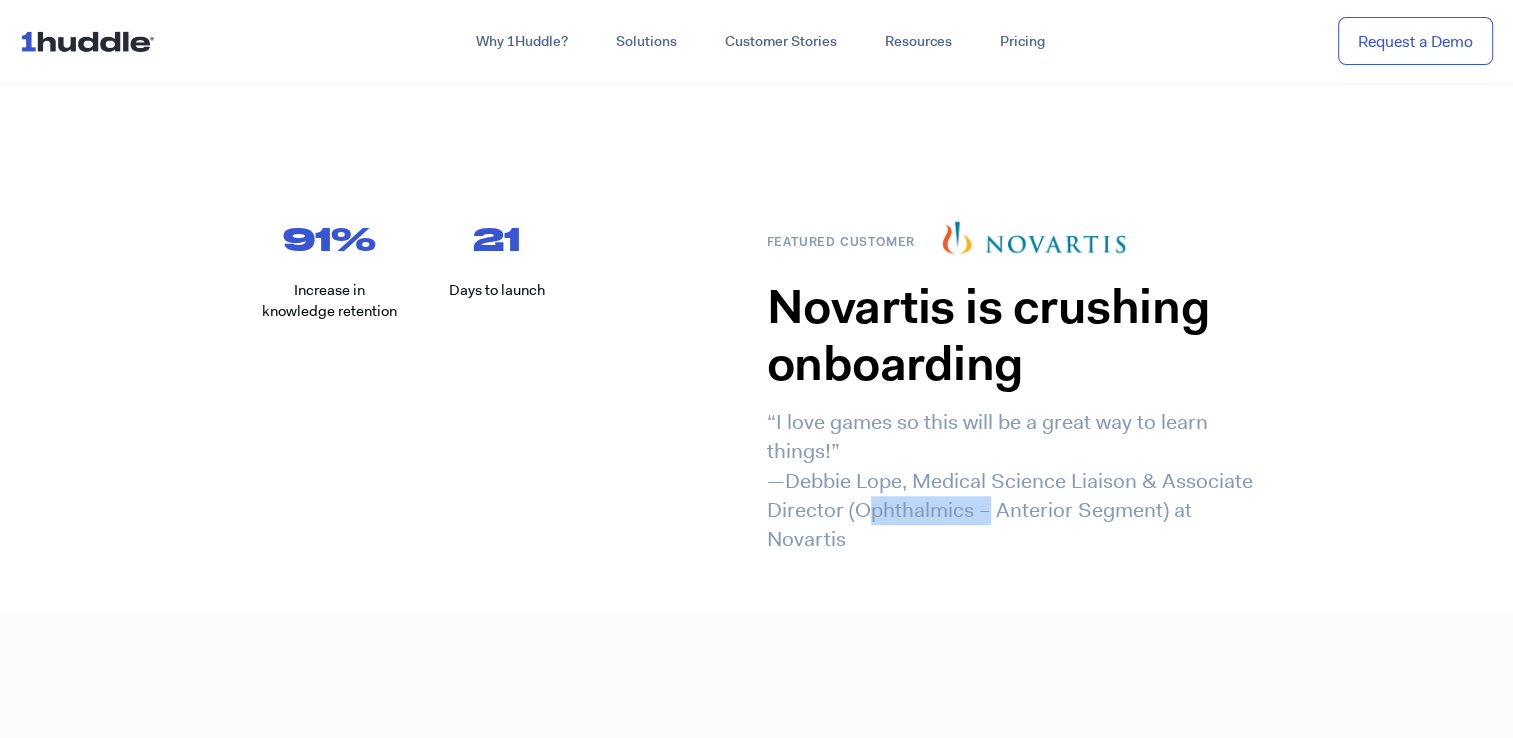 click on "“I love games so this will be a great way to learn things!”
—Debbie Lope, Medical Science Liaison & Associate Director (Ophthalmics – Anterior Segment) at Novartis" at bounding box center (1017, 481) 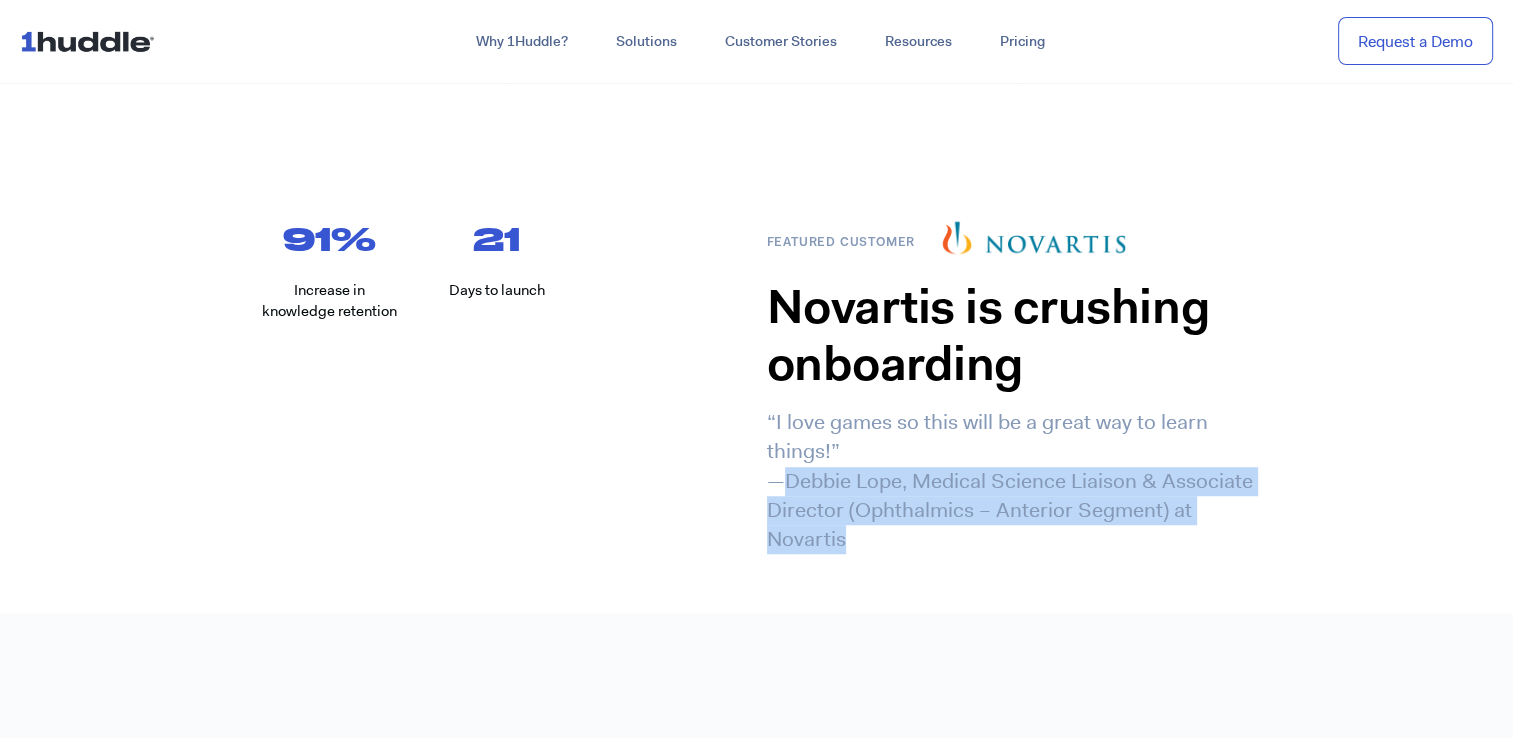 click on "“I love games so this will be a great way to learn things!”
—Debbie Lope, Medical Science Liaison & Associate Director (Ophthalmics – Anterior Segment) at Novartis" at bounding box center (1017, 481) 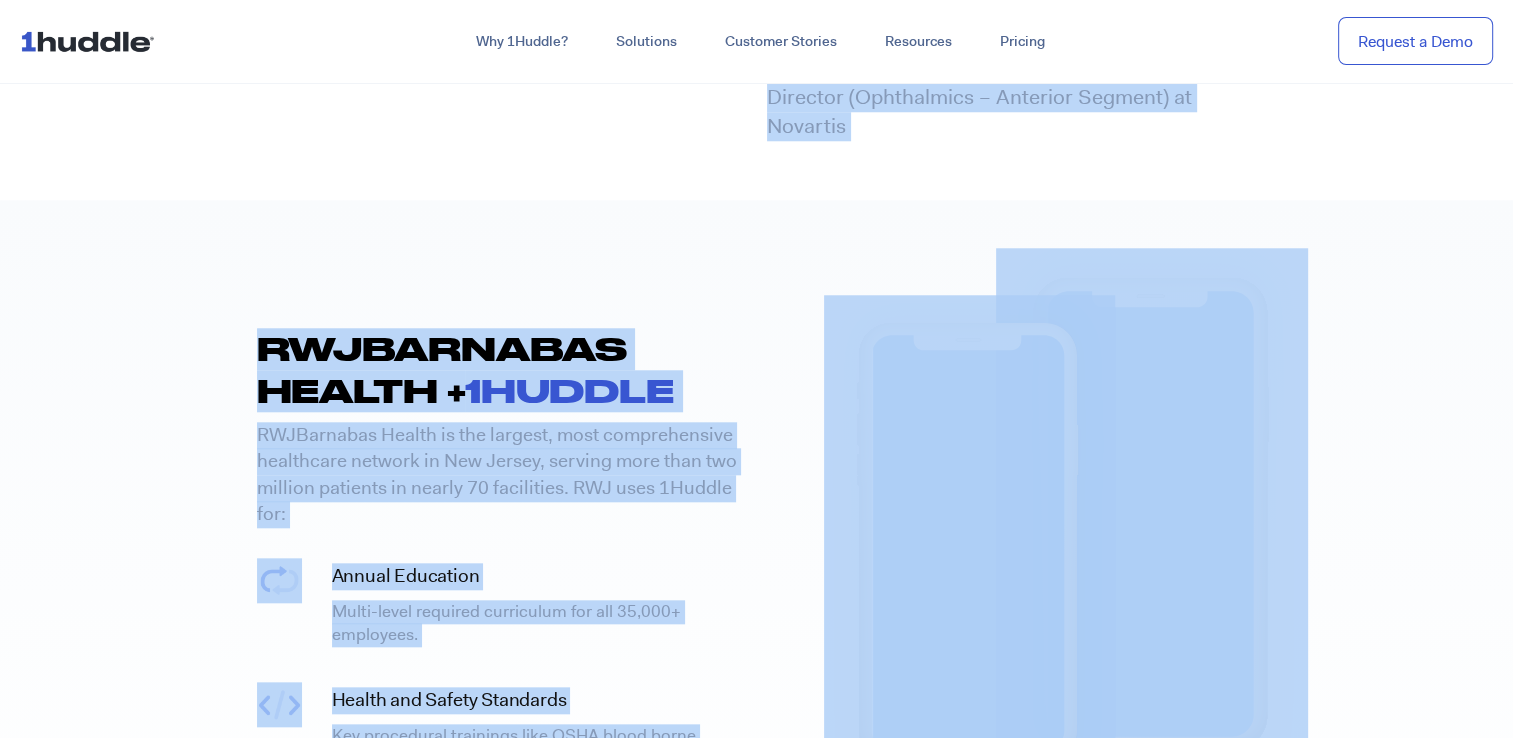 scroll, scrollTop: 2000, scrollLeft: 0, axis: vertical 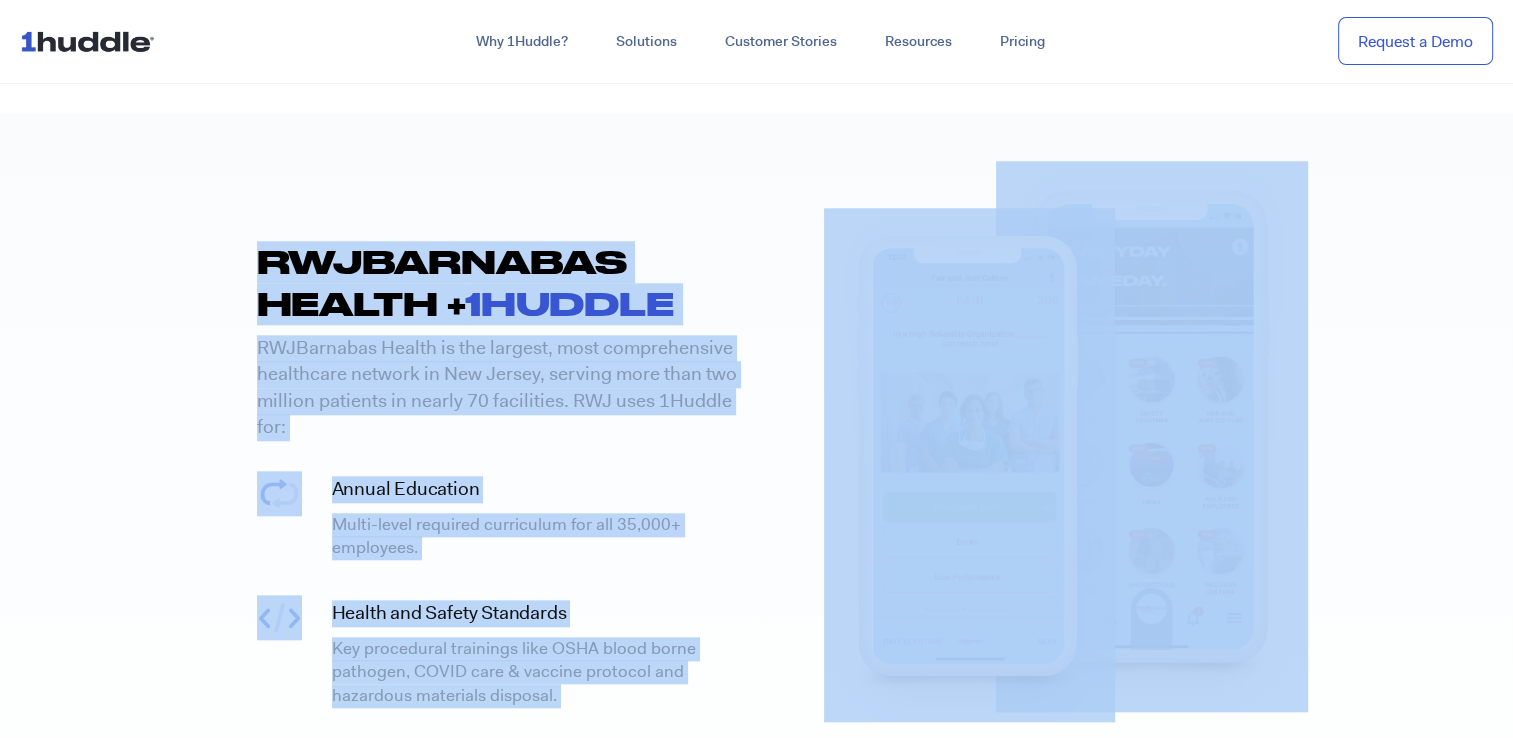 click on "RWJBARNABAS HEALTH +  1Huddle
RWJBarnabas Health is the largest, most comprehensive healthcare network in New Jersey, serving more than two million patients in nearly 70 facilities. RWJ uses 1Huddle for:
Annual Education
Multi-level required curriculum for all 35,000+ employees.
Health and Safety Standards
Key procedural trainings like OSHA blood borne pathogen, COVID care & vaccine protocol and hazardous materials disposal." at bounding box center [756, 509] 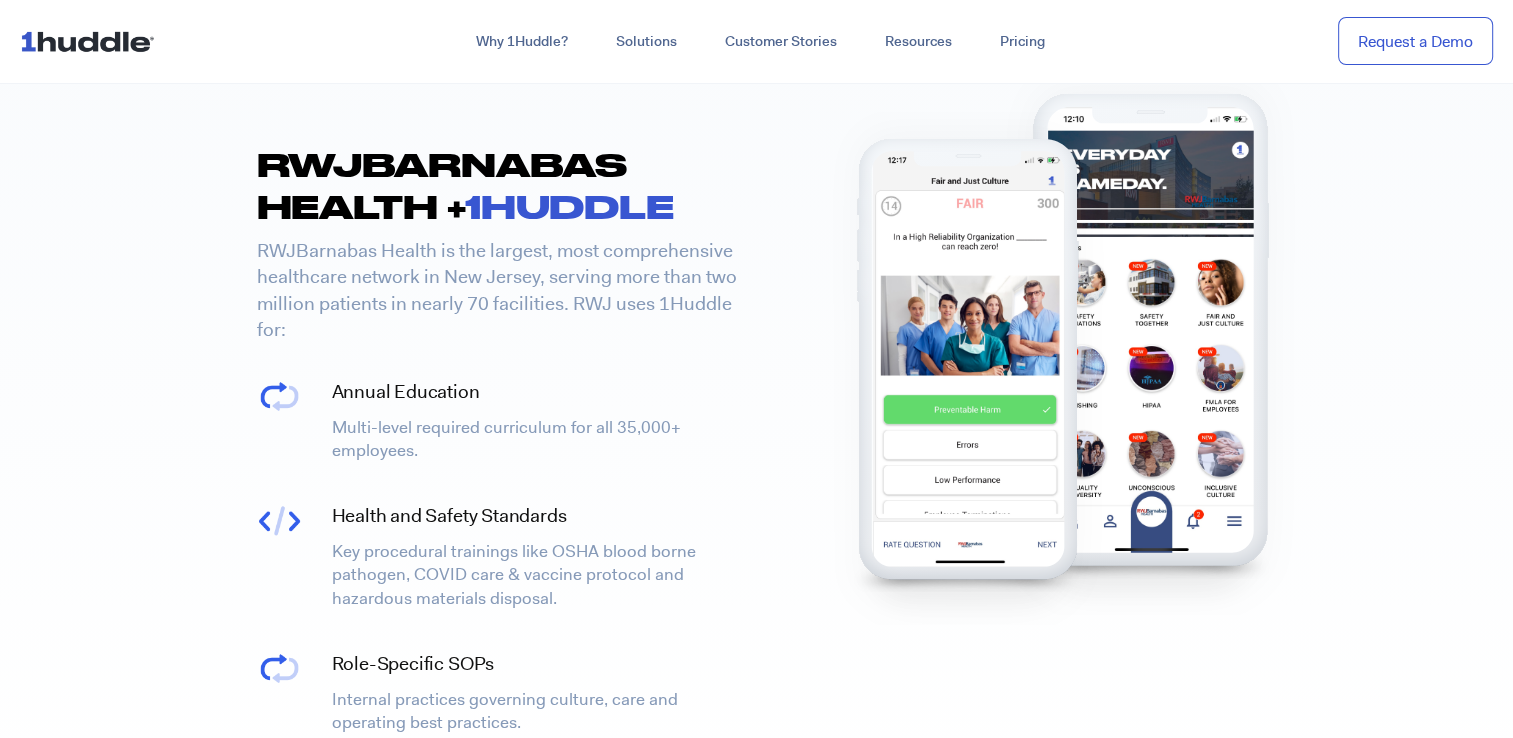 scroll, scrollTop: 2100, scrollLeft: 0, axis: vertical 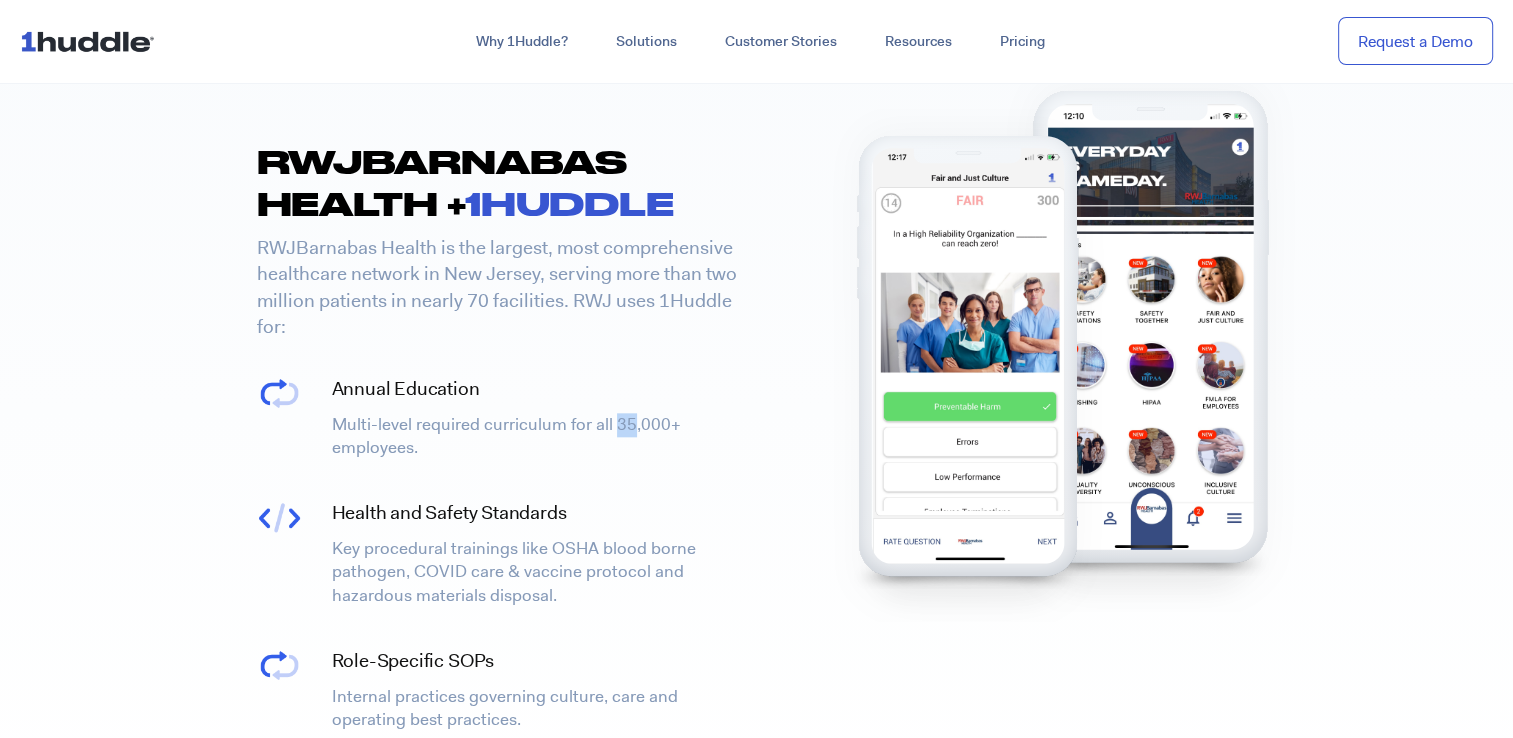 click on "Multi-level required curriculum for all 35,000+ employees." at bounding box center (539, 437) 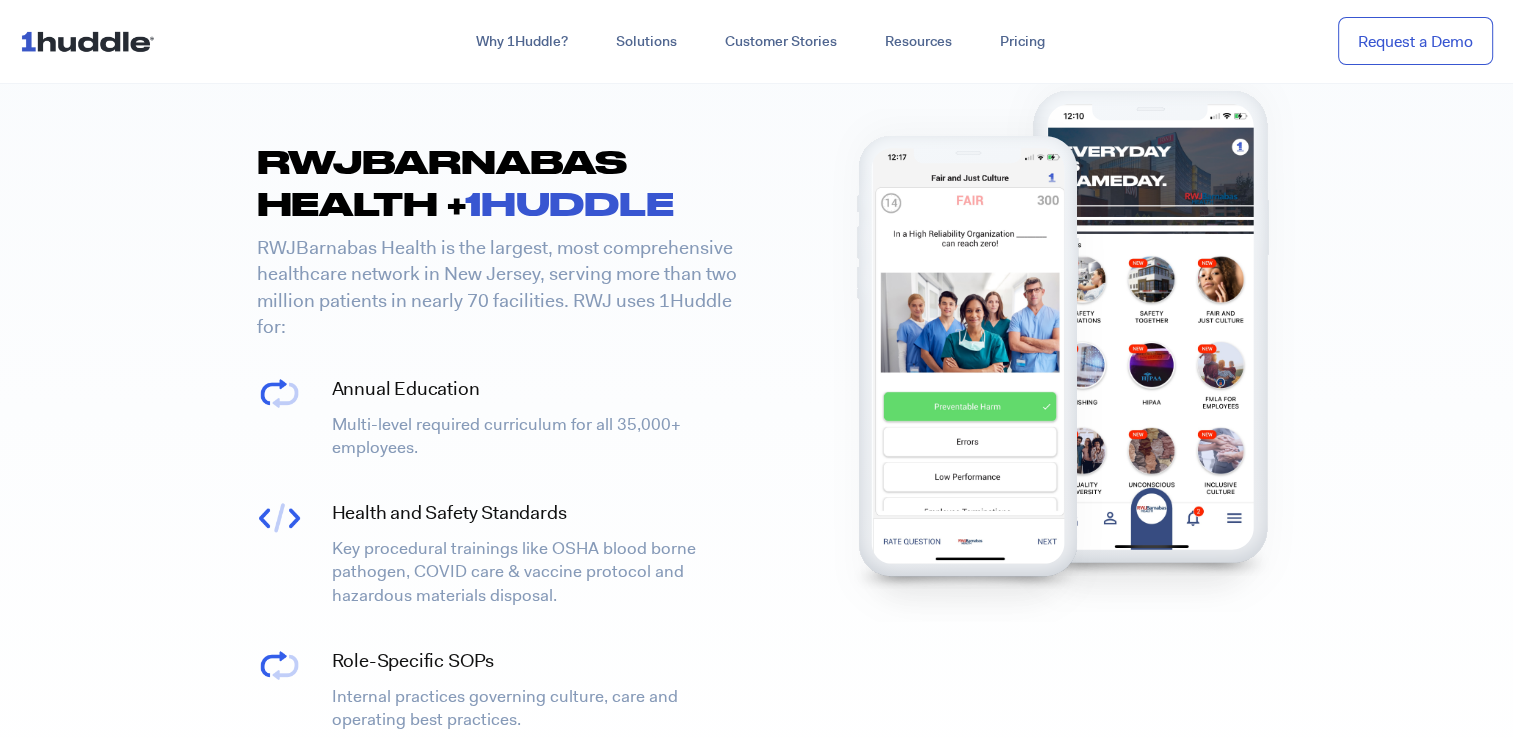 drag, startPoint x: 631, startPoint y: 434, endPoint x: 636, endPoint y: 554, distance: 120.10412 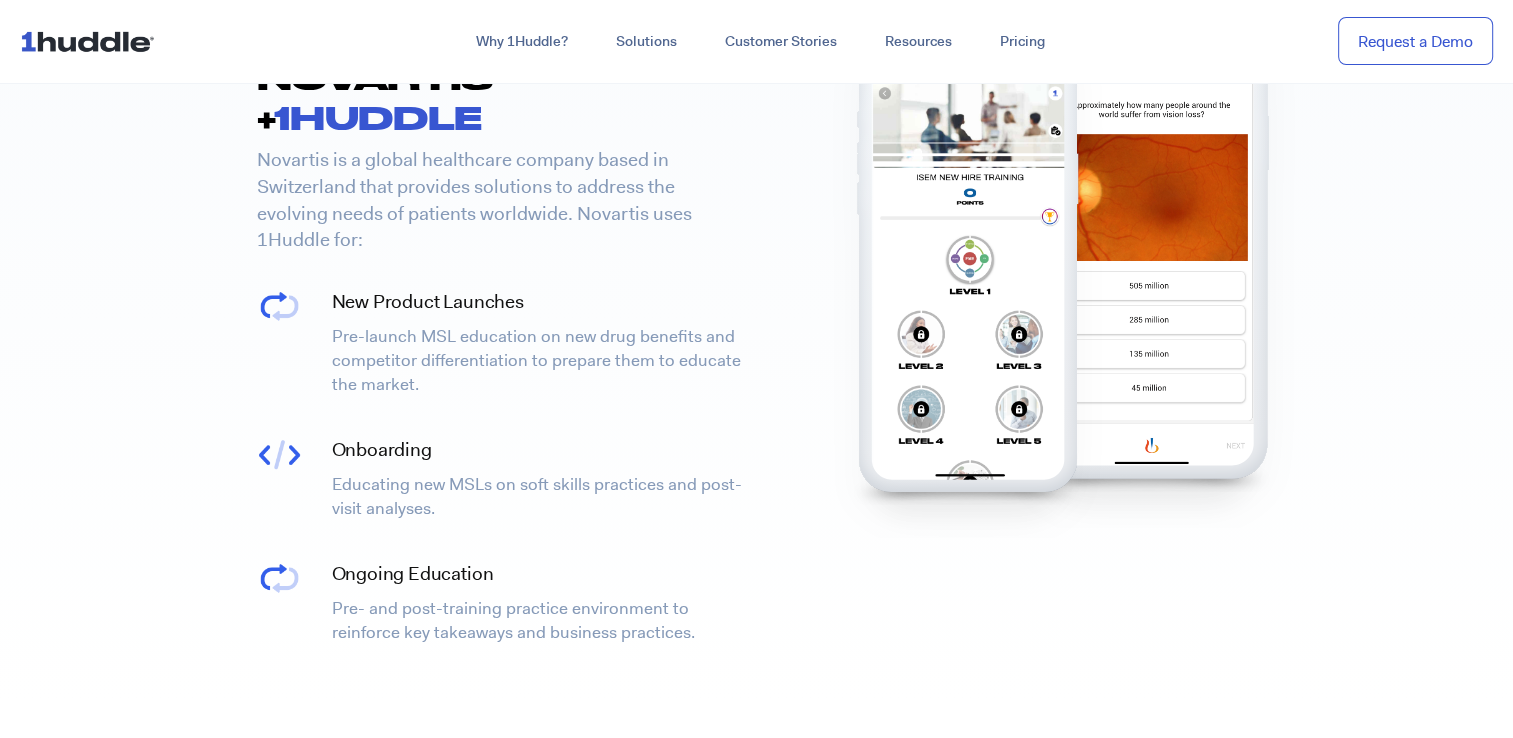 scroll, scrollTop: 900, scrollLeft: 0, axis: vertical 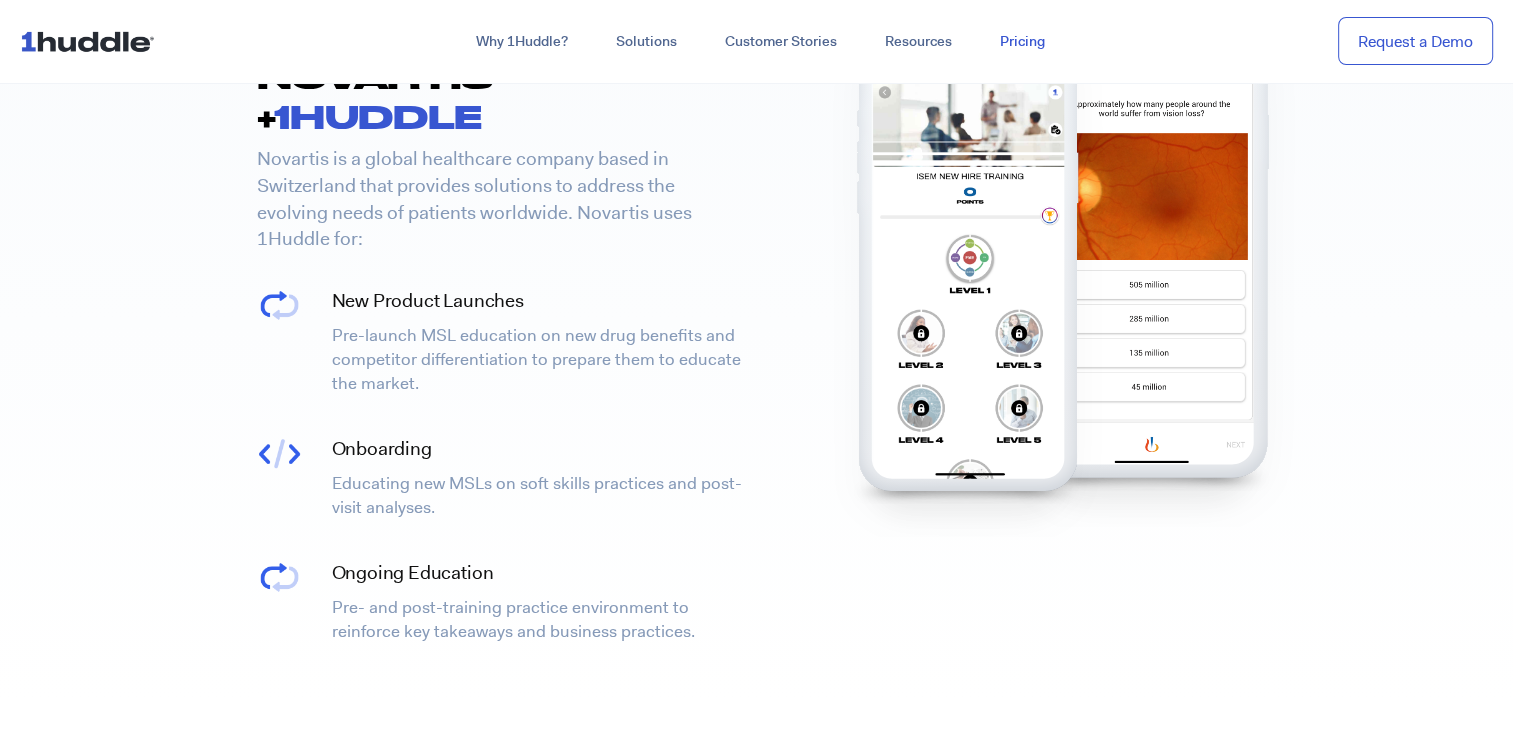 click on "Pricing" at bounding box center (1022, 42) 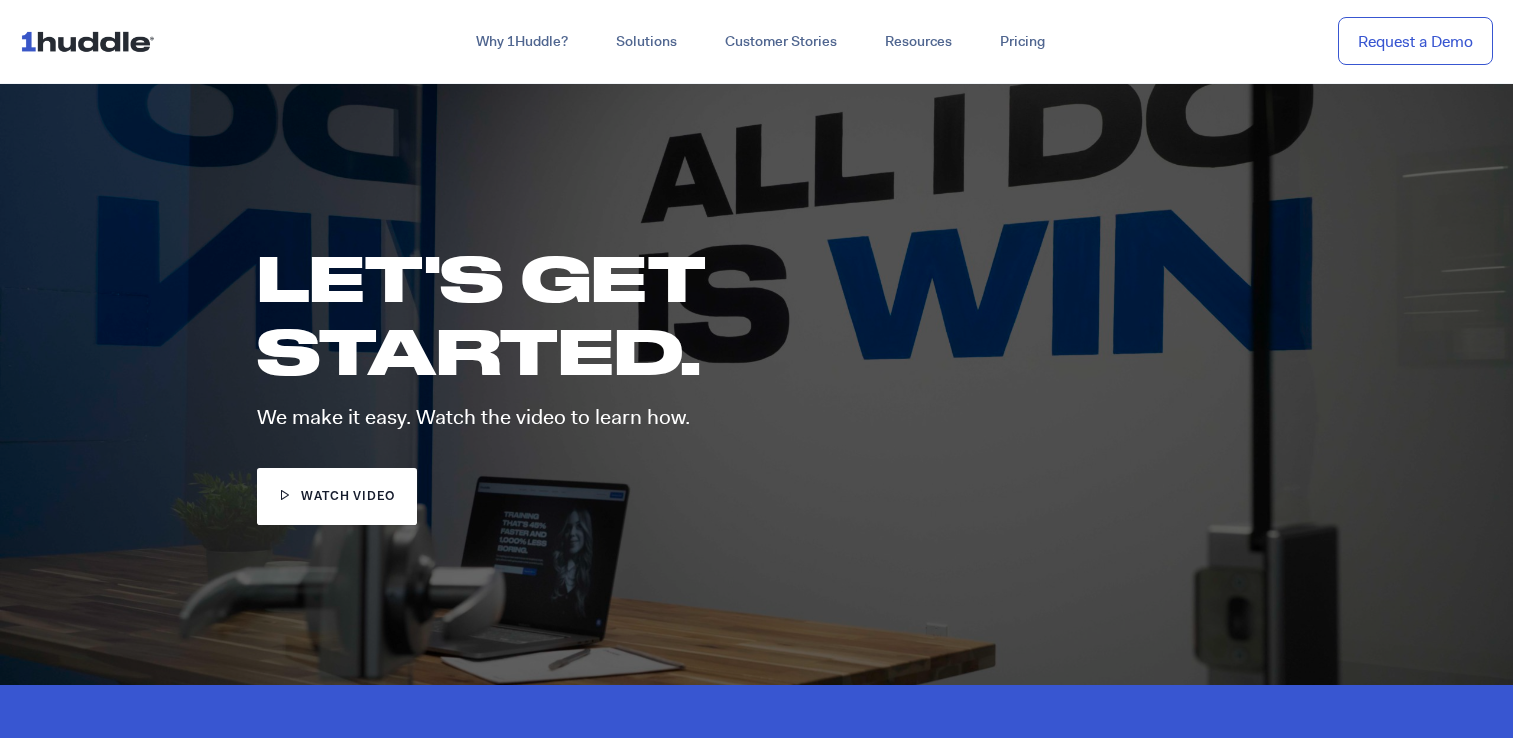 scroll, scrollTop: 0, scrollLeft: 0, axis: both 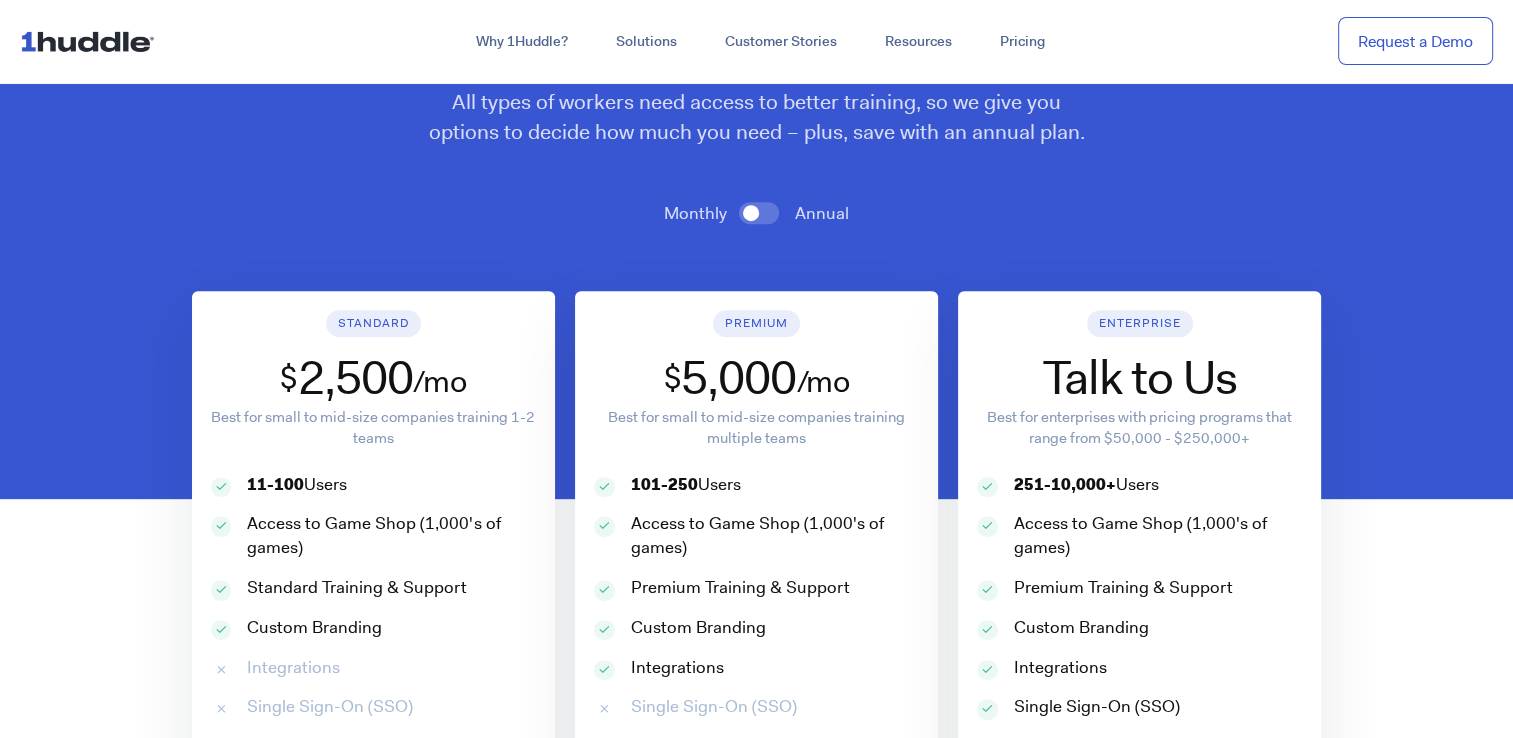 click at bounding box center (759, 213) 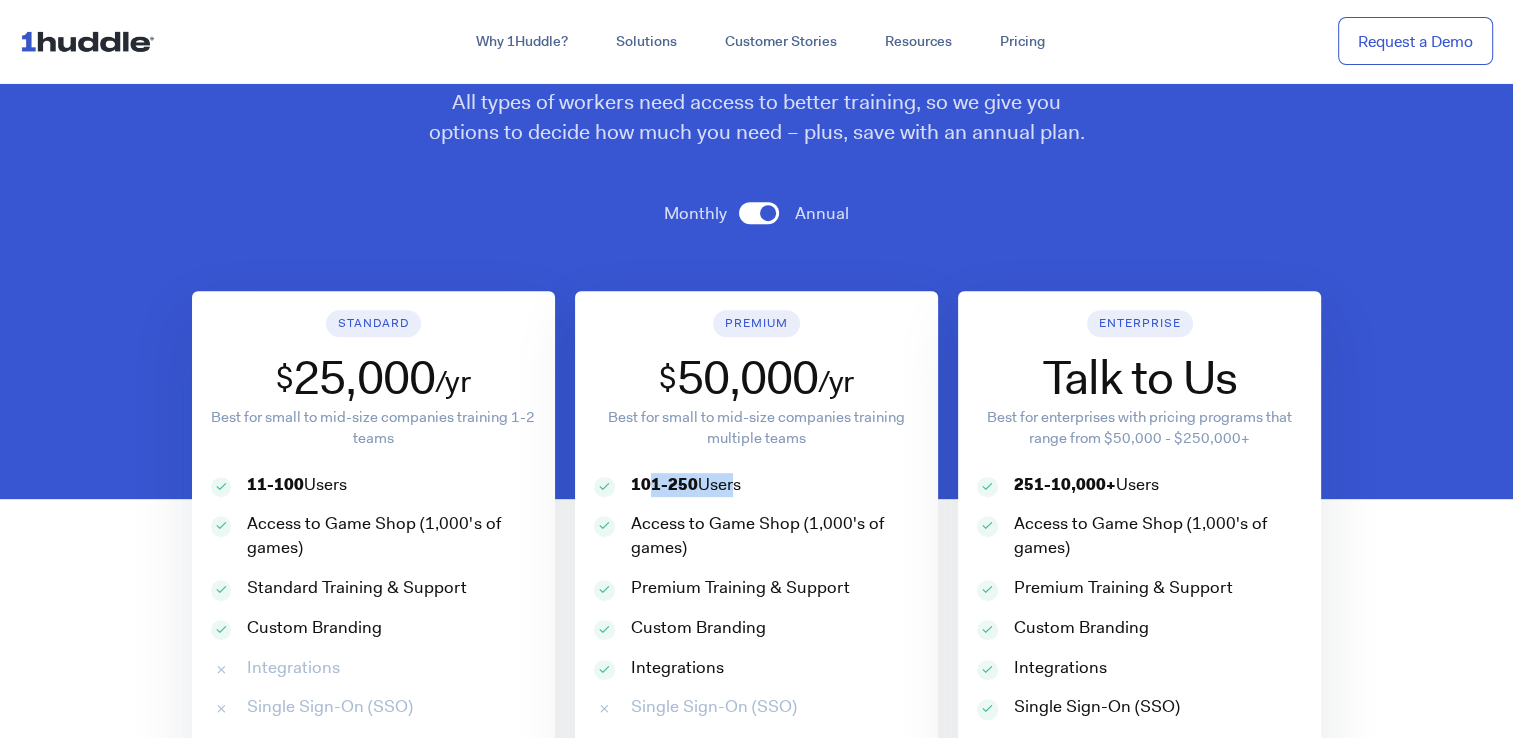 drag, startPoint x: 725, startPoint y: 477, endPoint x: 649, endPoint y: 480, distance: 76.05919 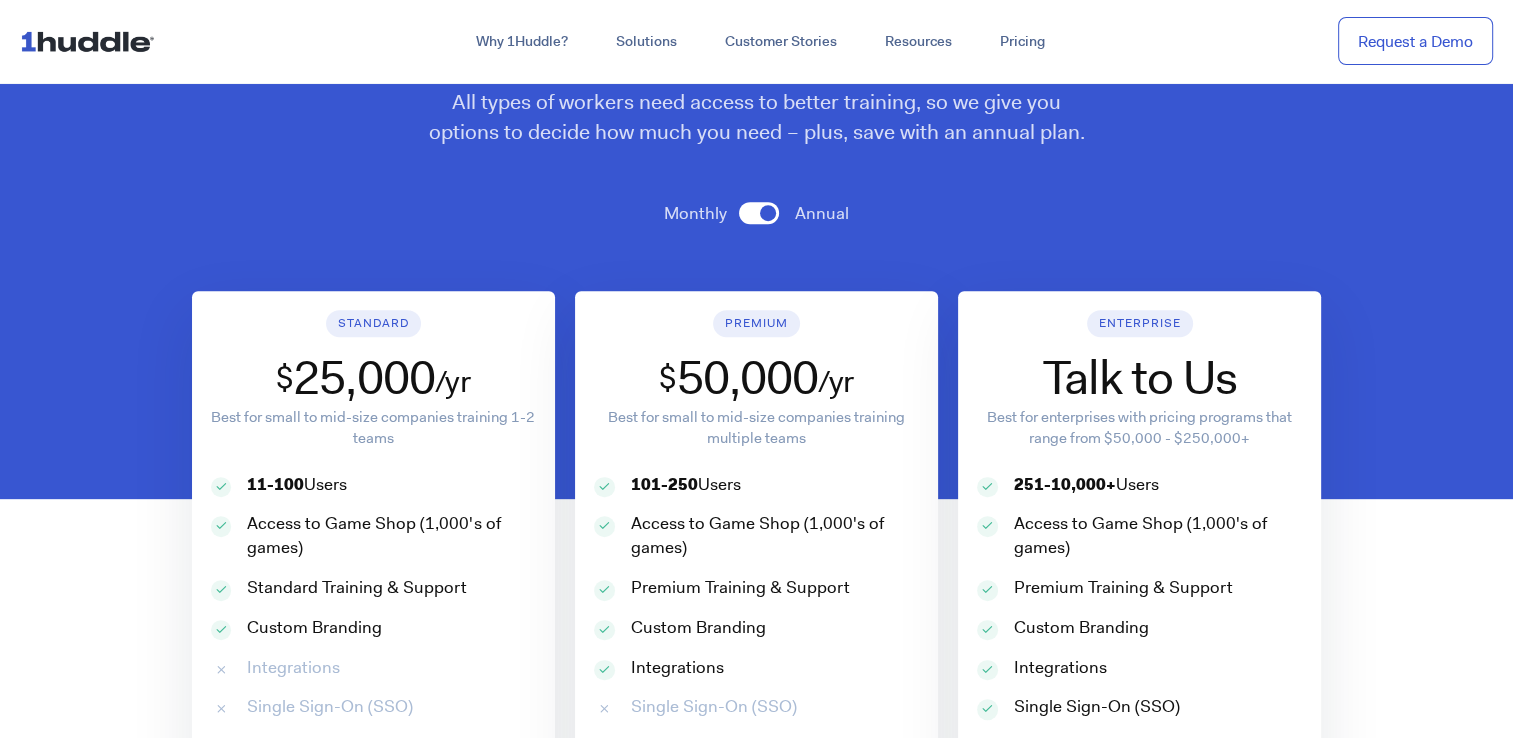drag, startPoint x: 649, startPoint y: 480, endPoint x: 895, endPoint y: 470, distance: 246.20317 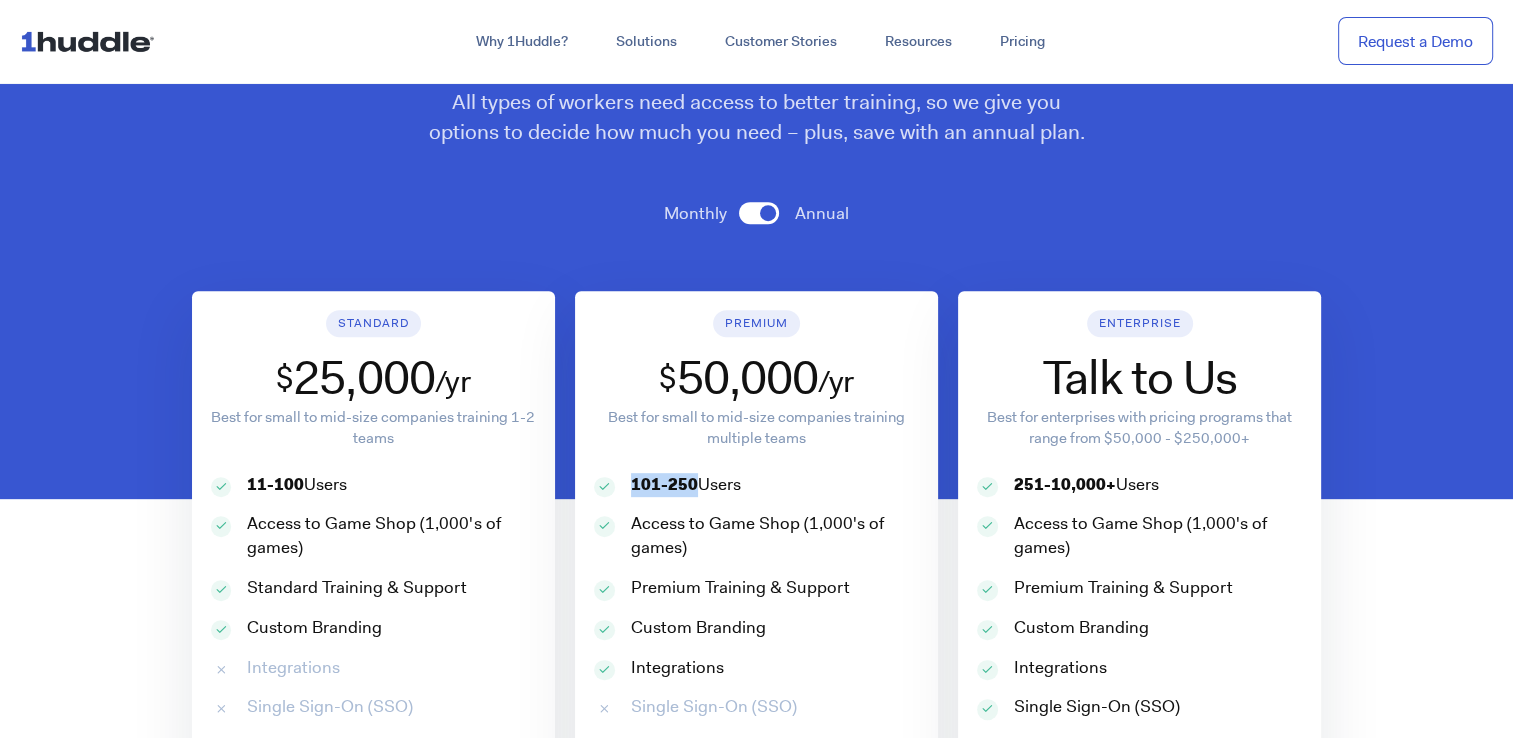 drag, startPoint x: 686, startPoint y: 486, endPoint x: 635, endPoint y: 487, distance: 51.009804 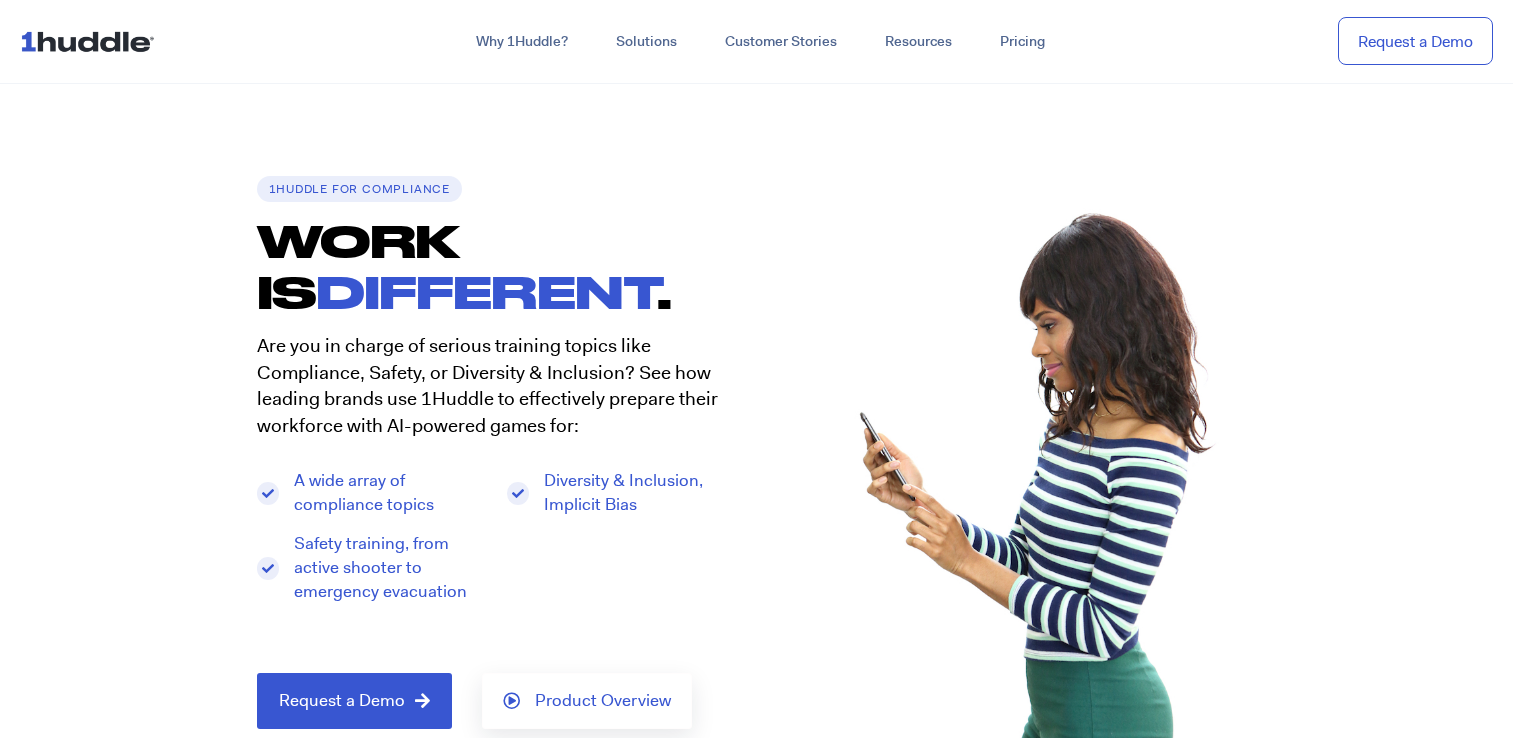 scroll, scrollTop: 0, scrollLeft: 0, axis: both 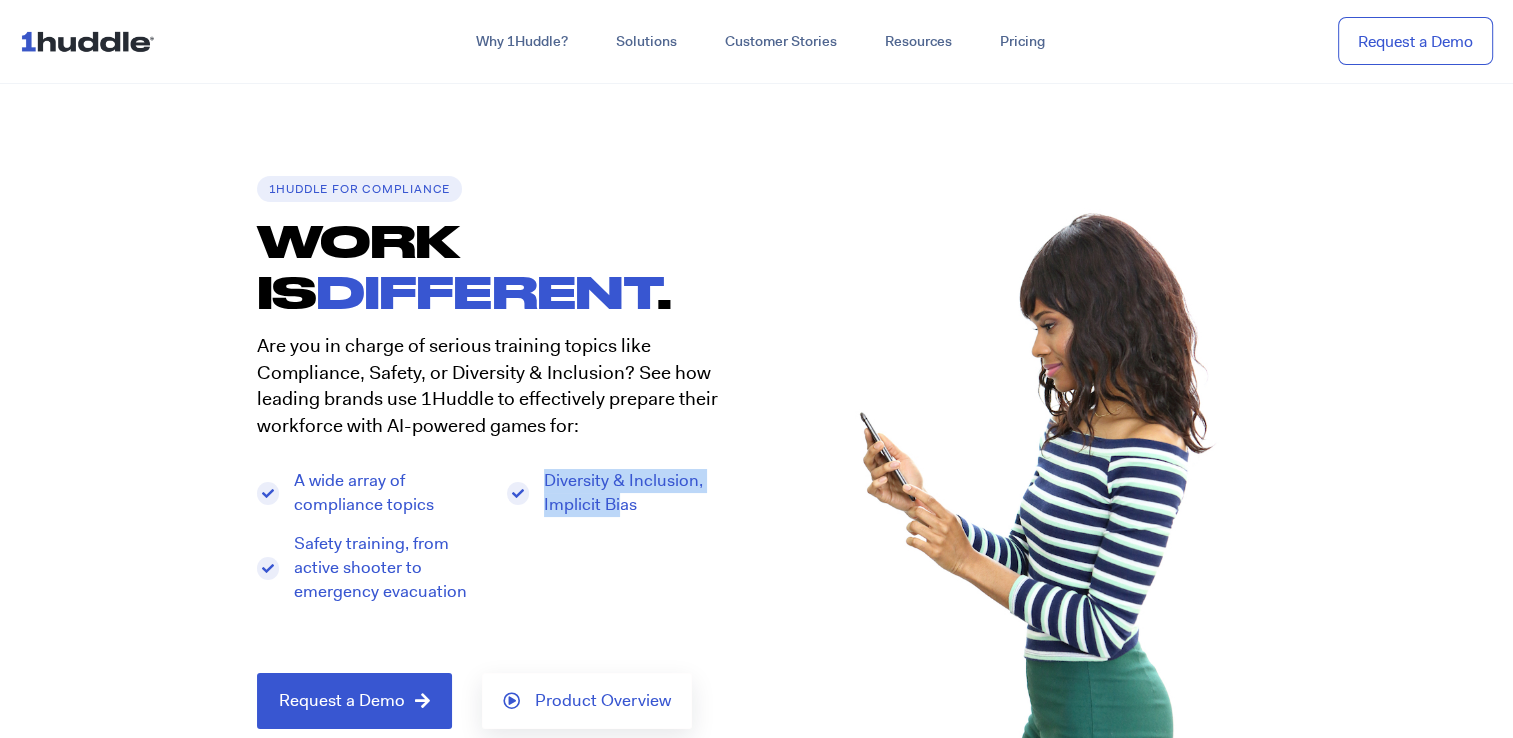 drag, startPoint x: 543, startPoint y: 475, endPoint x: 628, endPoint y: 518, distance: 95.257545 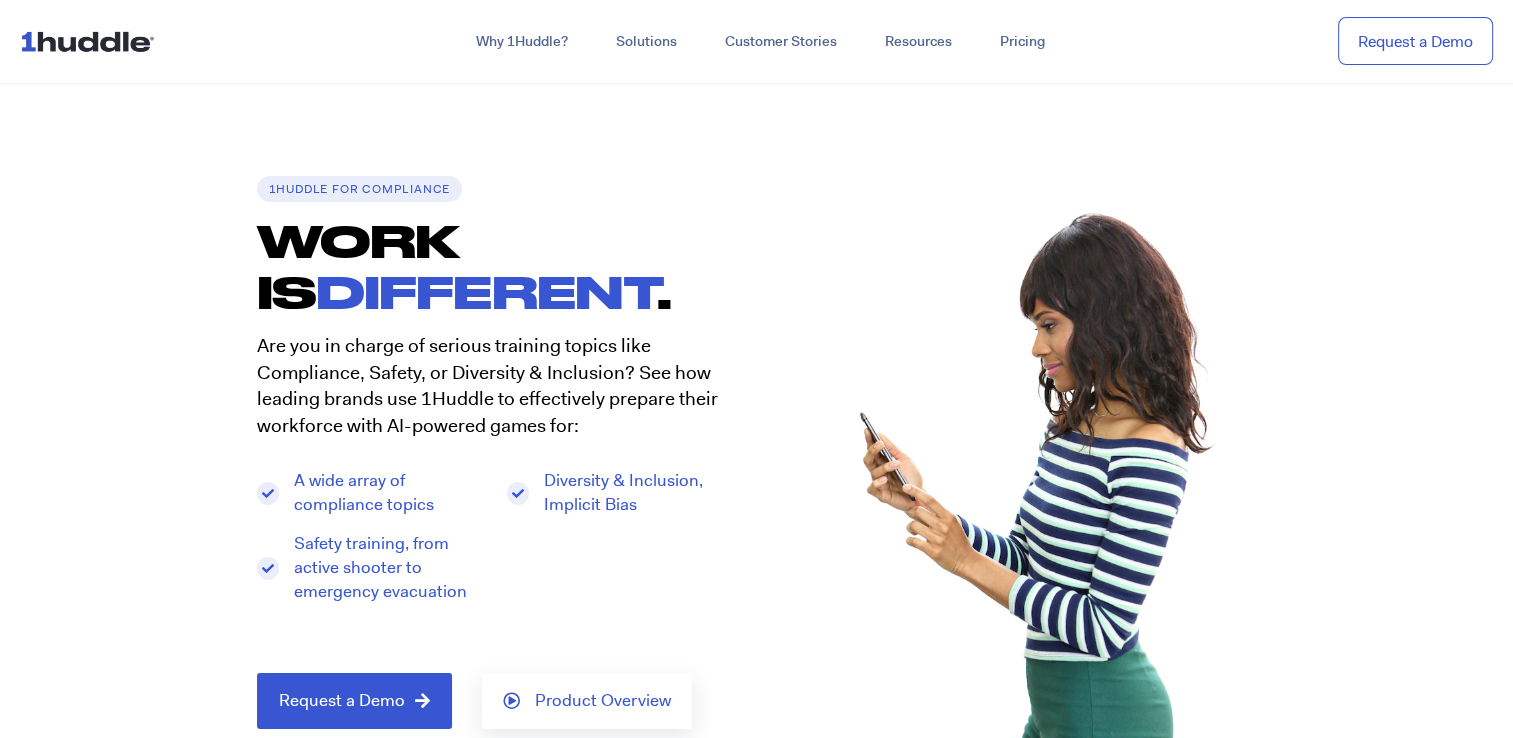 drag, startPoint x: 628, startPoint y: 518, endPoint x: 649, endPoint y: 542, distance: 31.890438 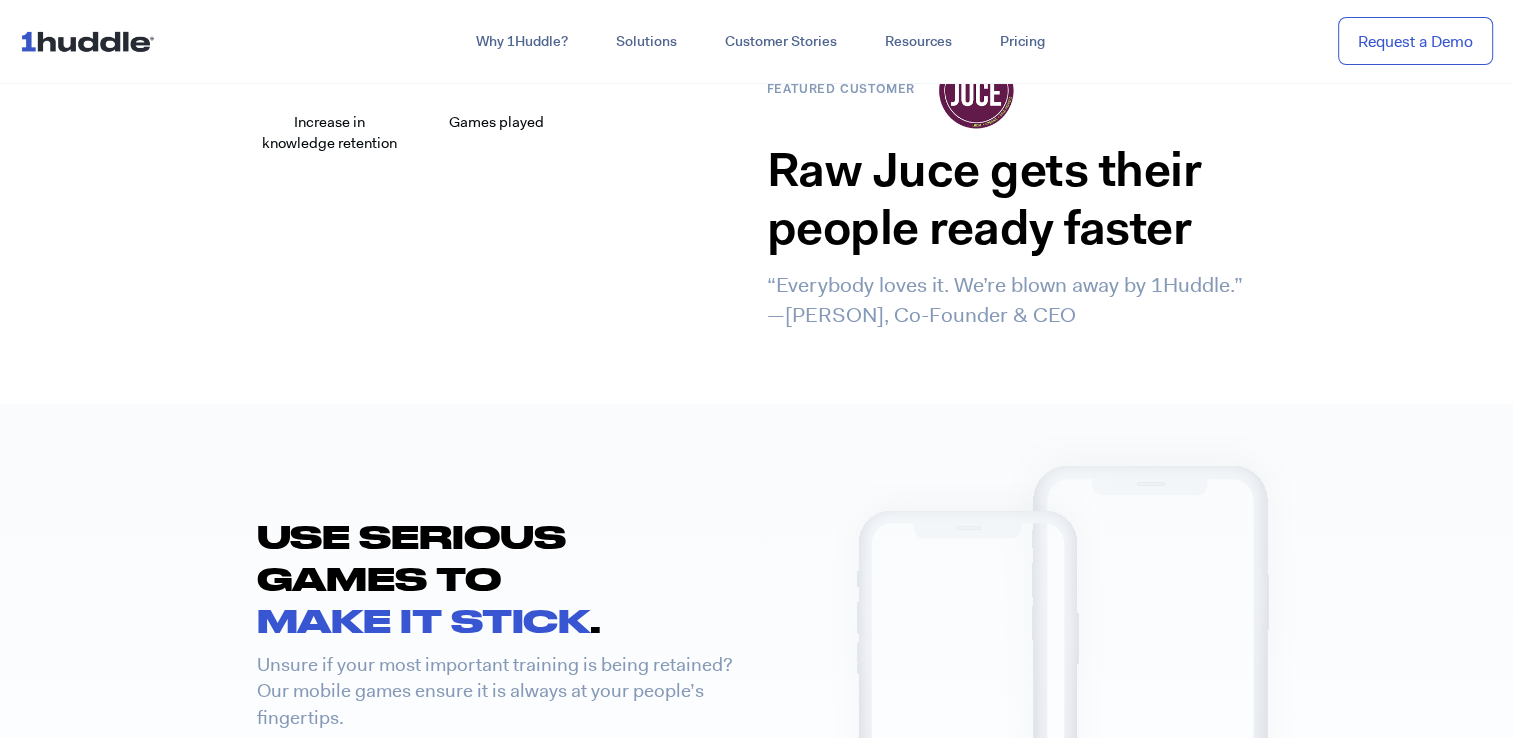 scroll, scrollTop: 1100, scrollLeft: 0, axis: vertical 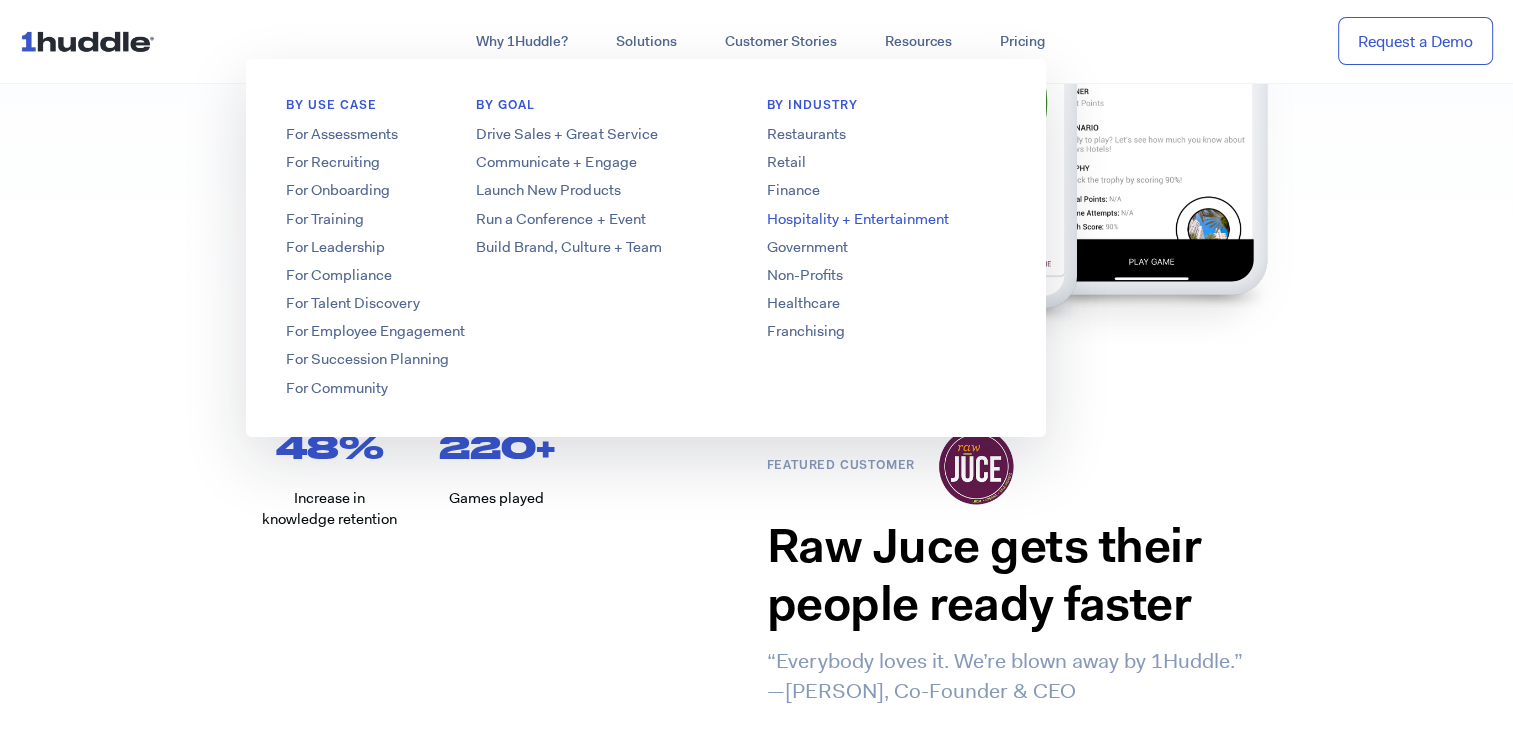 click on "Hospitality + Entertainment" at bounding box center [886, 219] 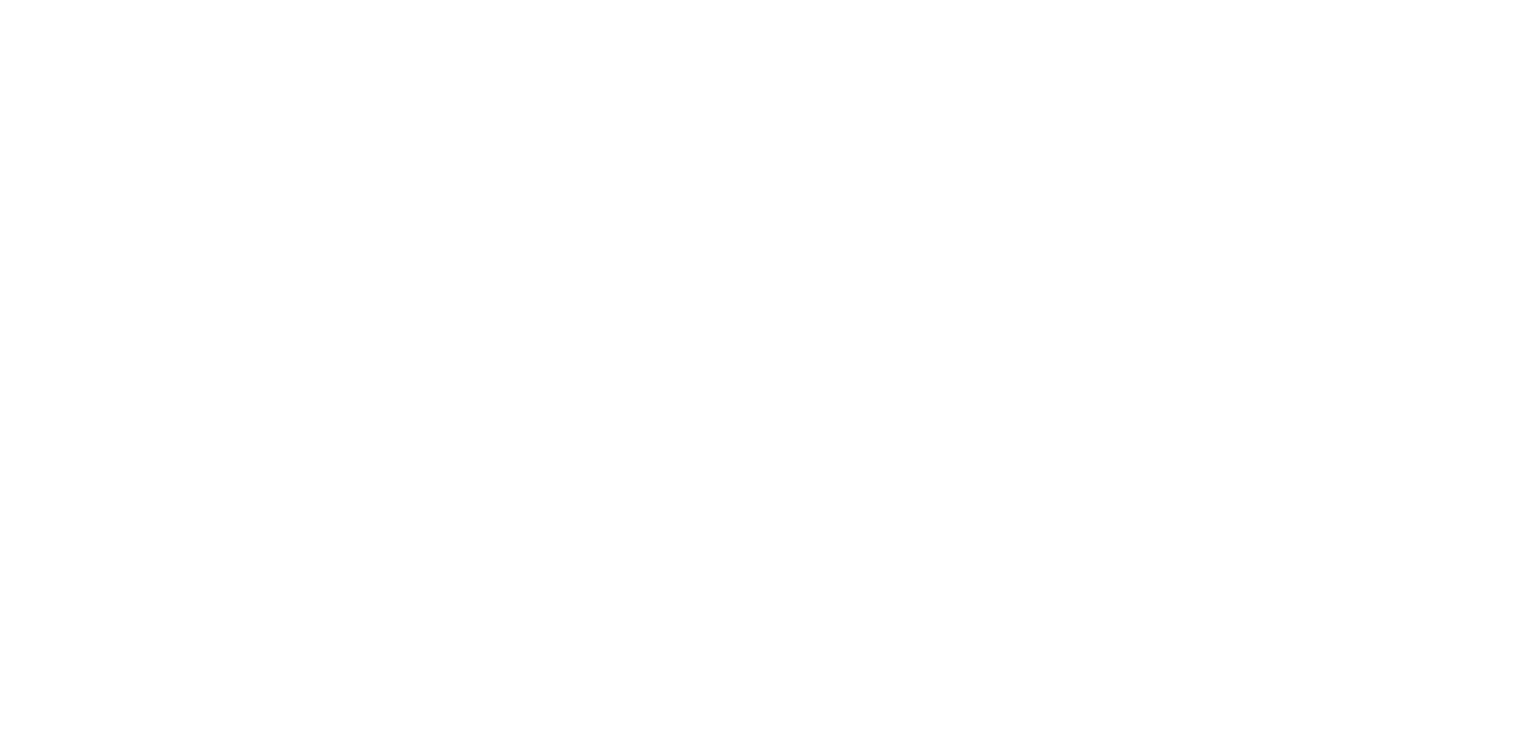 scroll, scrollTop: 0, scrollLeft: 0, axis: both 